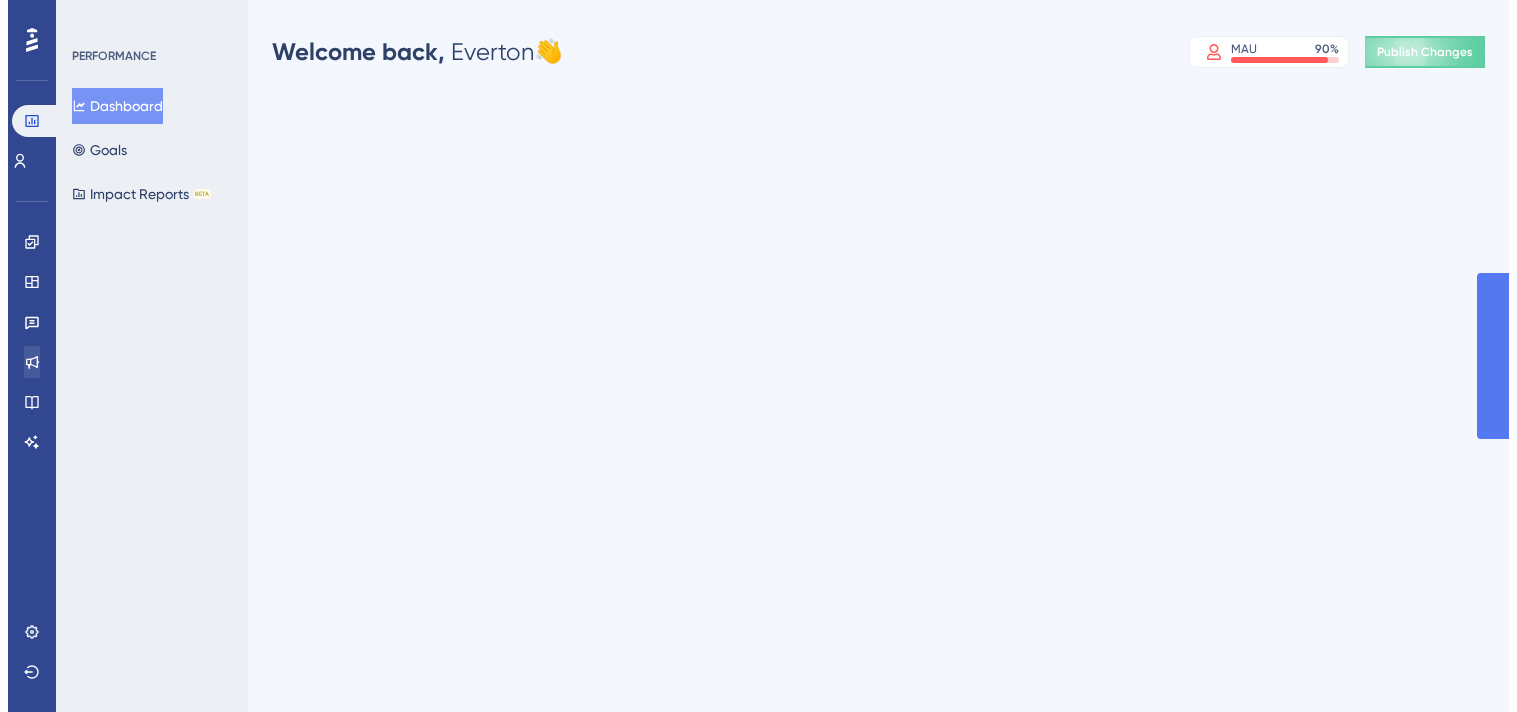 scroll, scrollTop: 0, scrollLeft: 0, axis: both 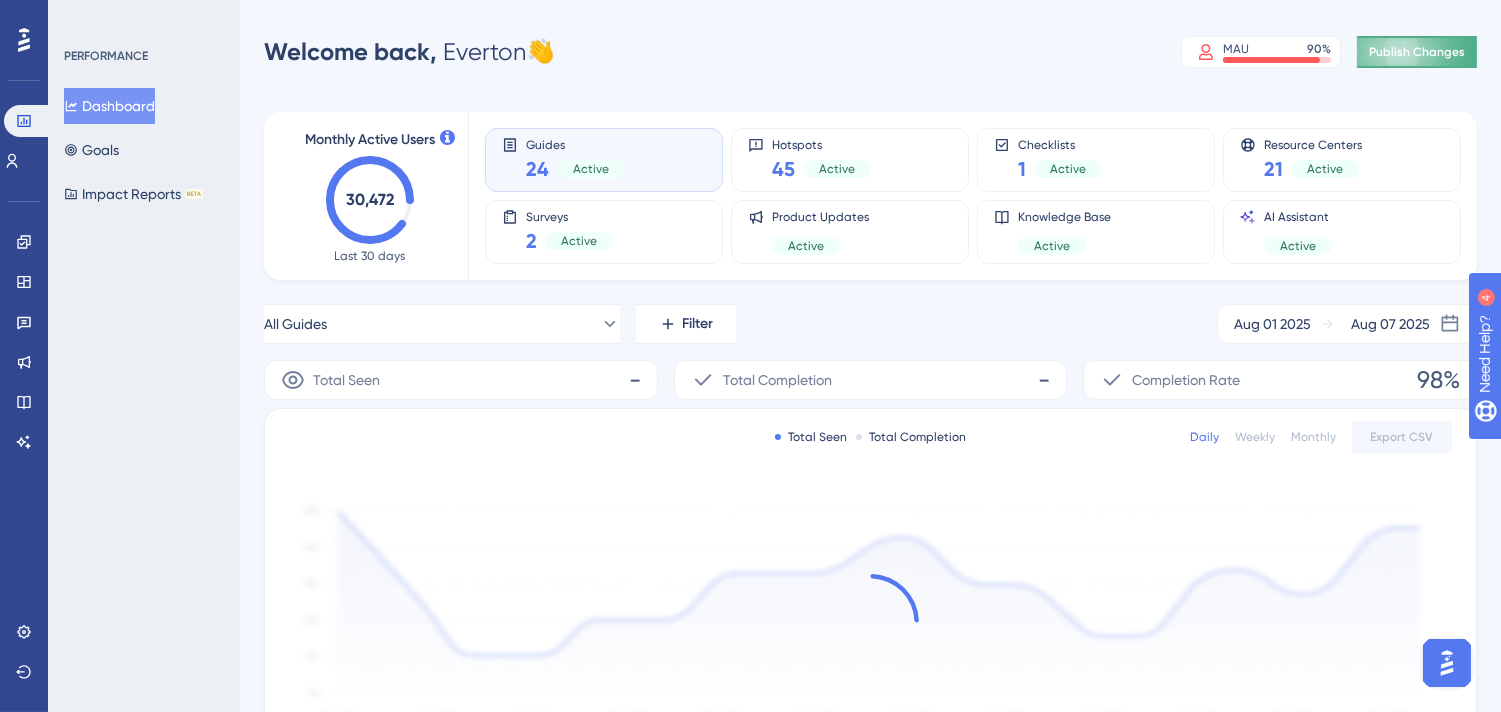 click on "Publish Changes" at bounding box center (1417, 52) 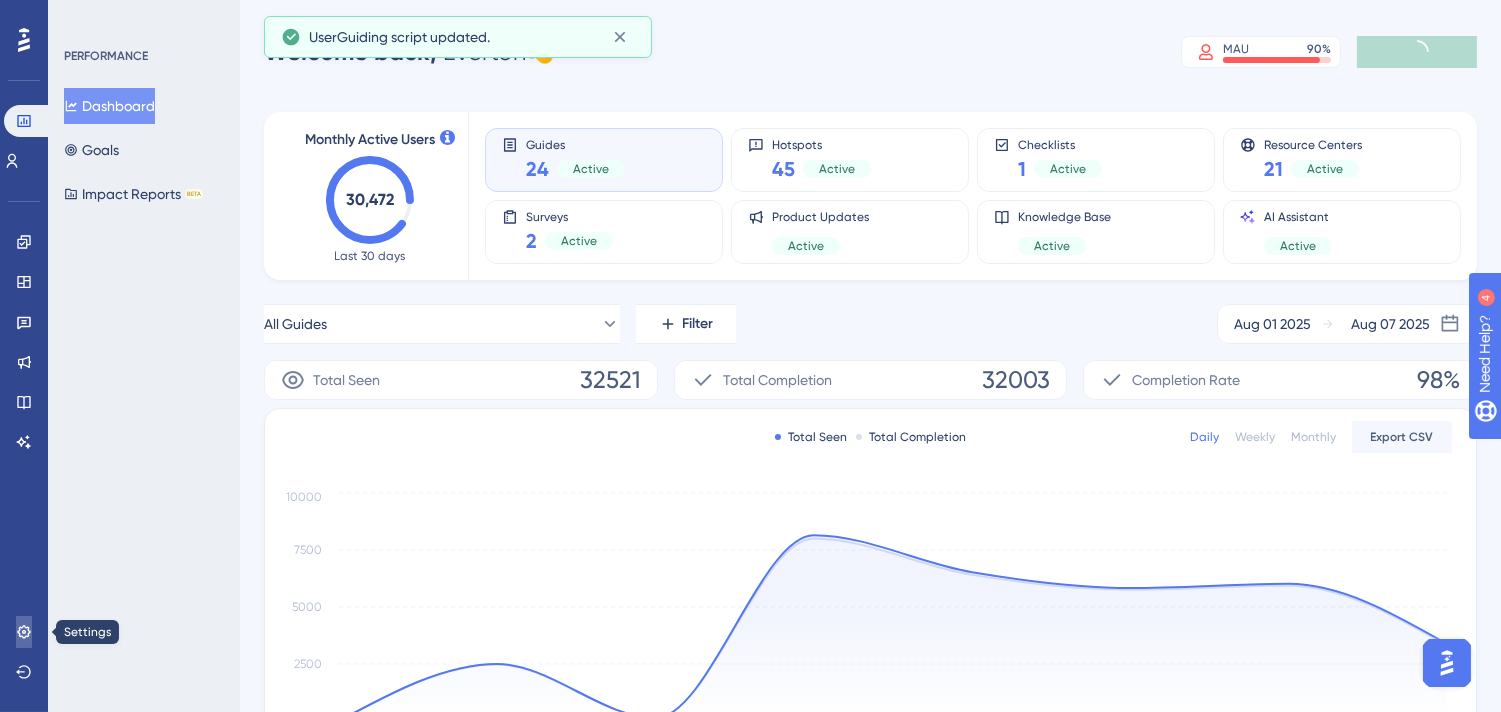 click 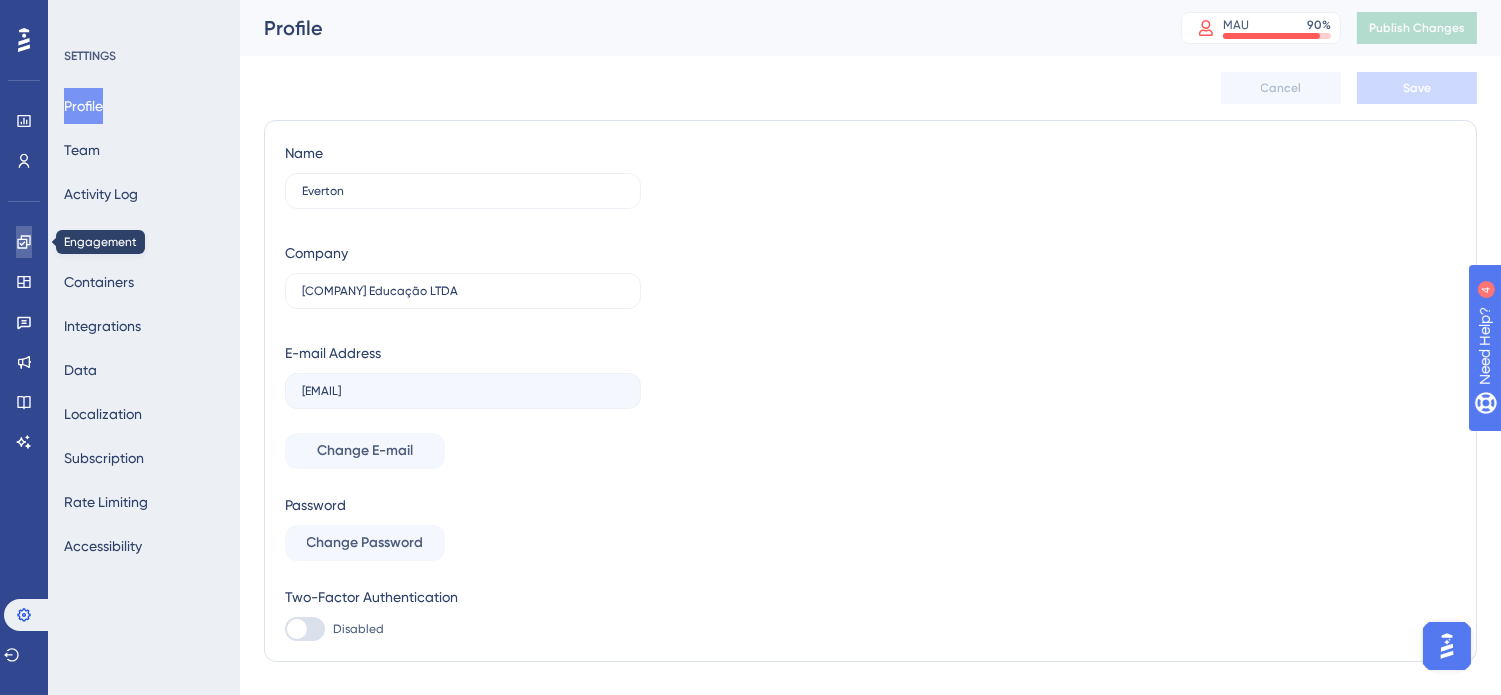 click on "Engagement Widgets Feedback Product Updates Knowledge Base AI Assistant" at bounding box center [24, 317] 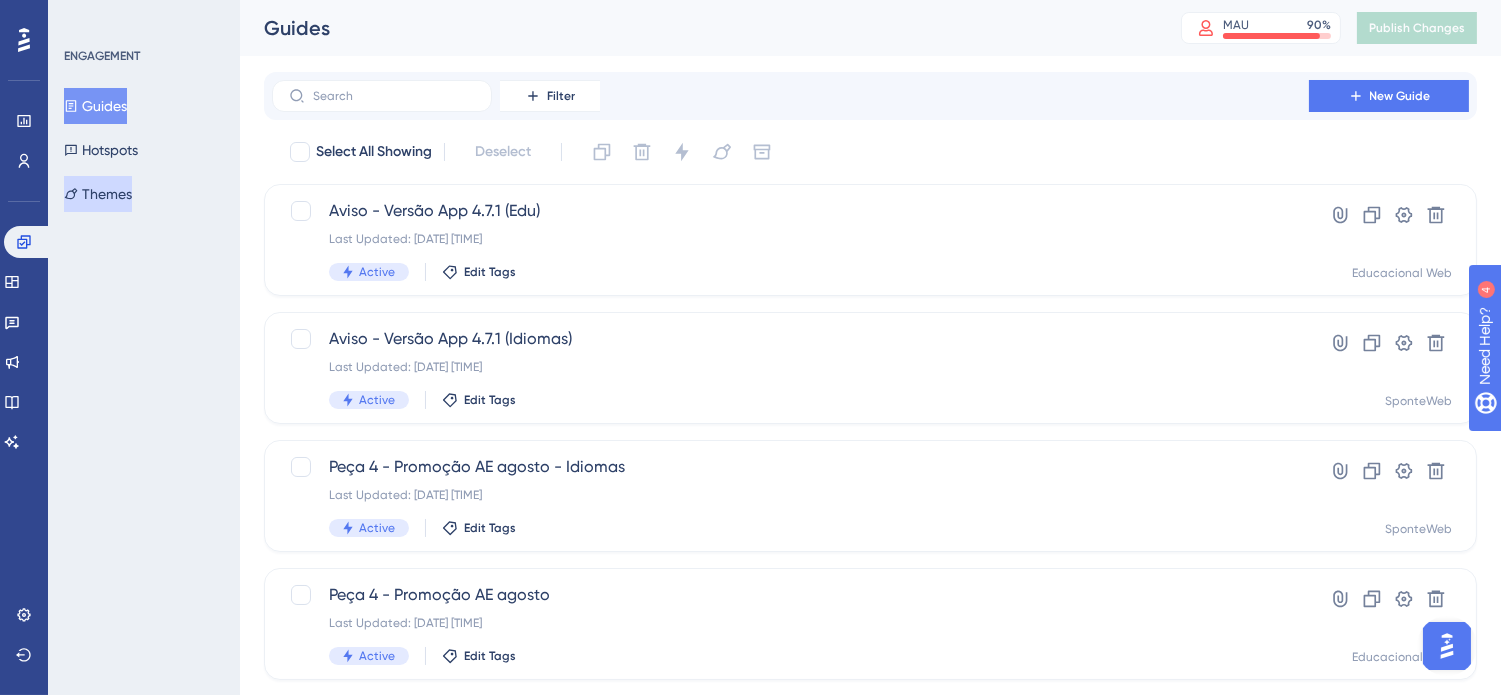 click on "Themes" at bounding box center (98, 194) 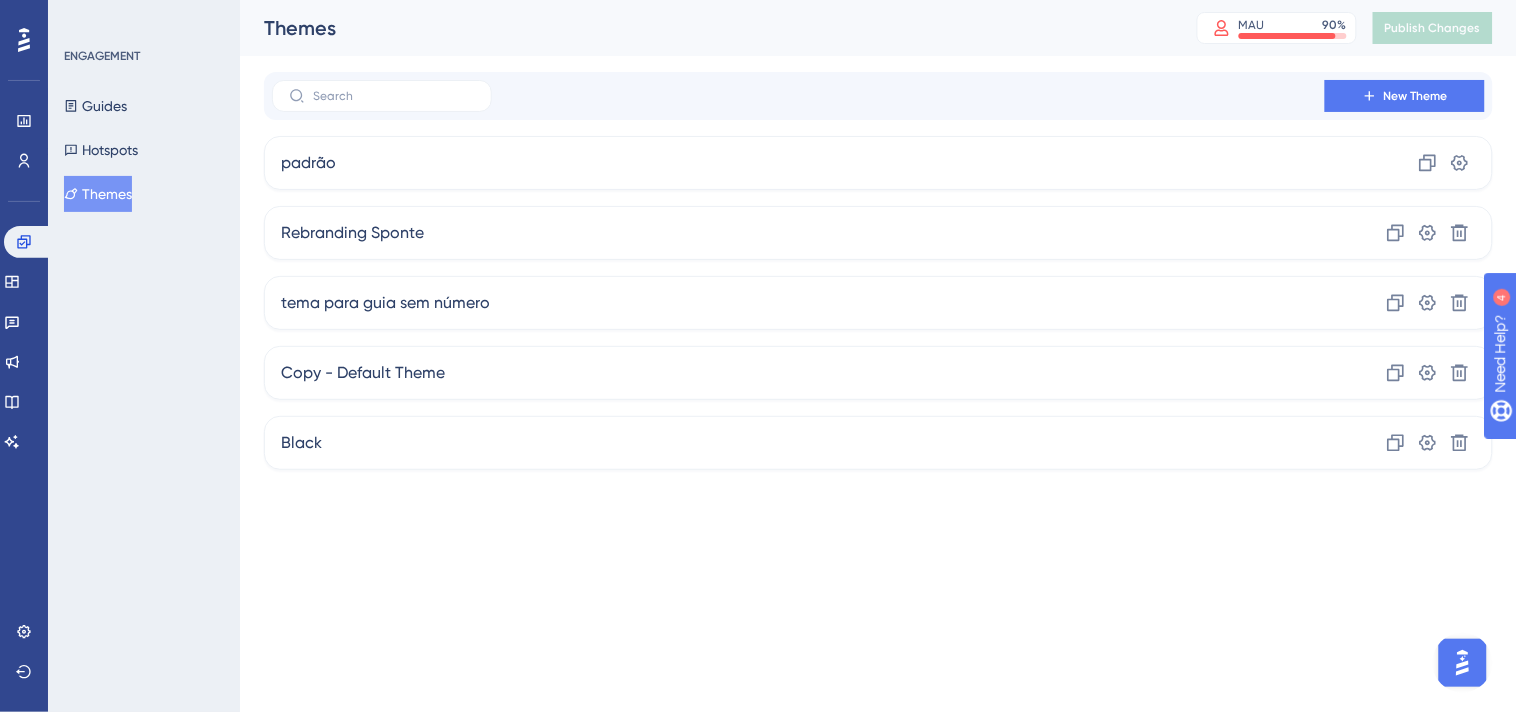 click on "Performance Users Engagement Widgets Feedback Product Updates Knowledge Base AI Assistant Settings Logout ENGAGEMENT Guides Hotspots Themes Themes MAU 90 % Click to see add-on and upgrade options Publish Changes New Theme padrão Clone Settings Rebranding Sponte Clone Settings Delete tema para guia sem número Clone Settings Delete Copy - Default Theme Clone Settings Delete Black Clone Settings Delete
8" at bounding box center [758, 0] 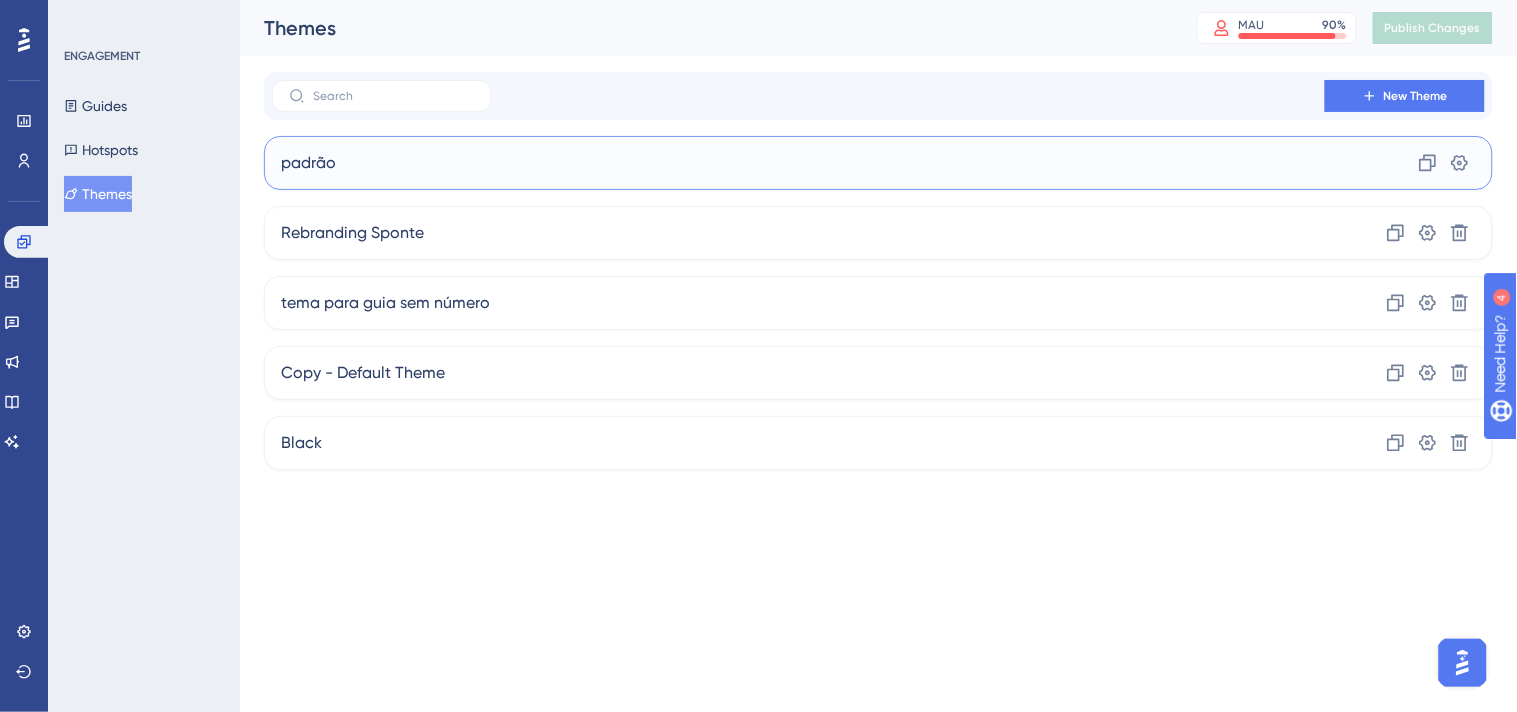 click on "padrão Clone Settings" at bounding box center [878, 163] 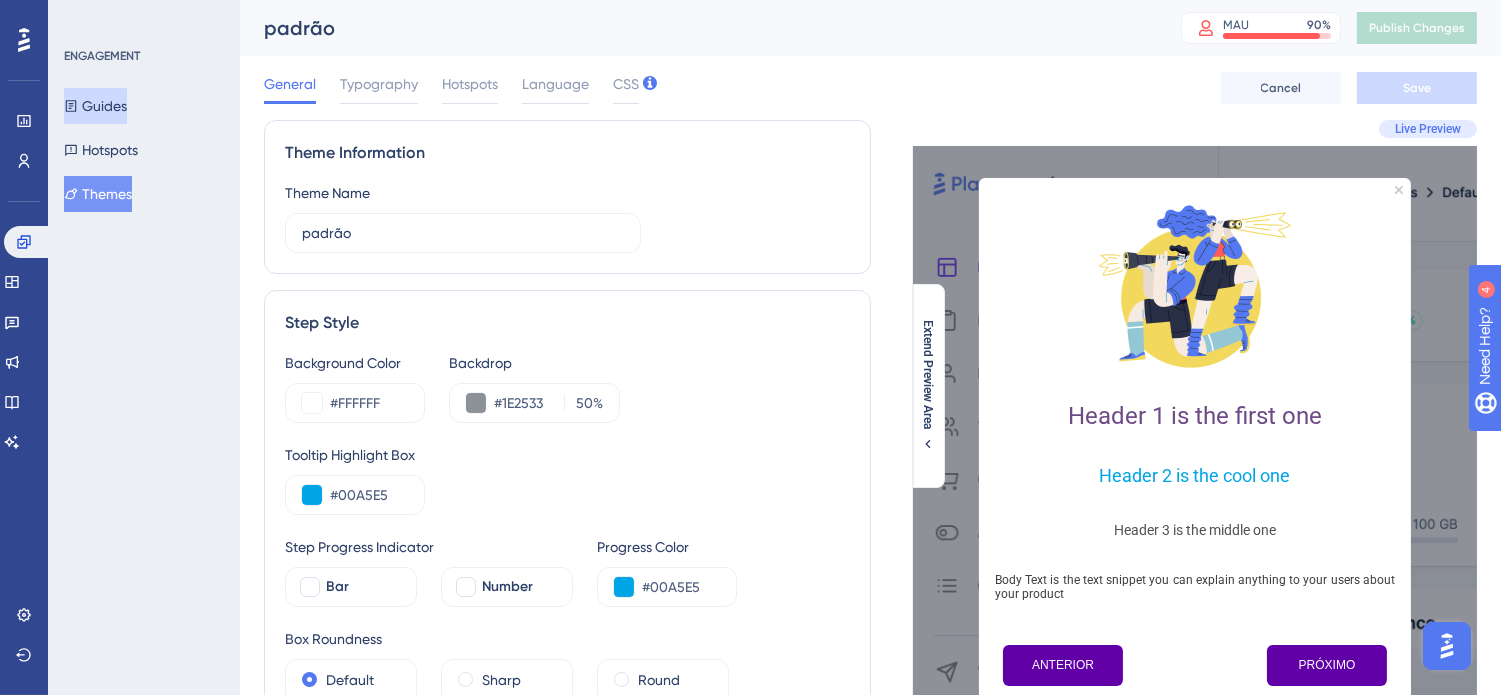 click on "Guides" at bounding box center (95, 106) 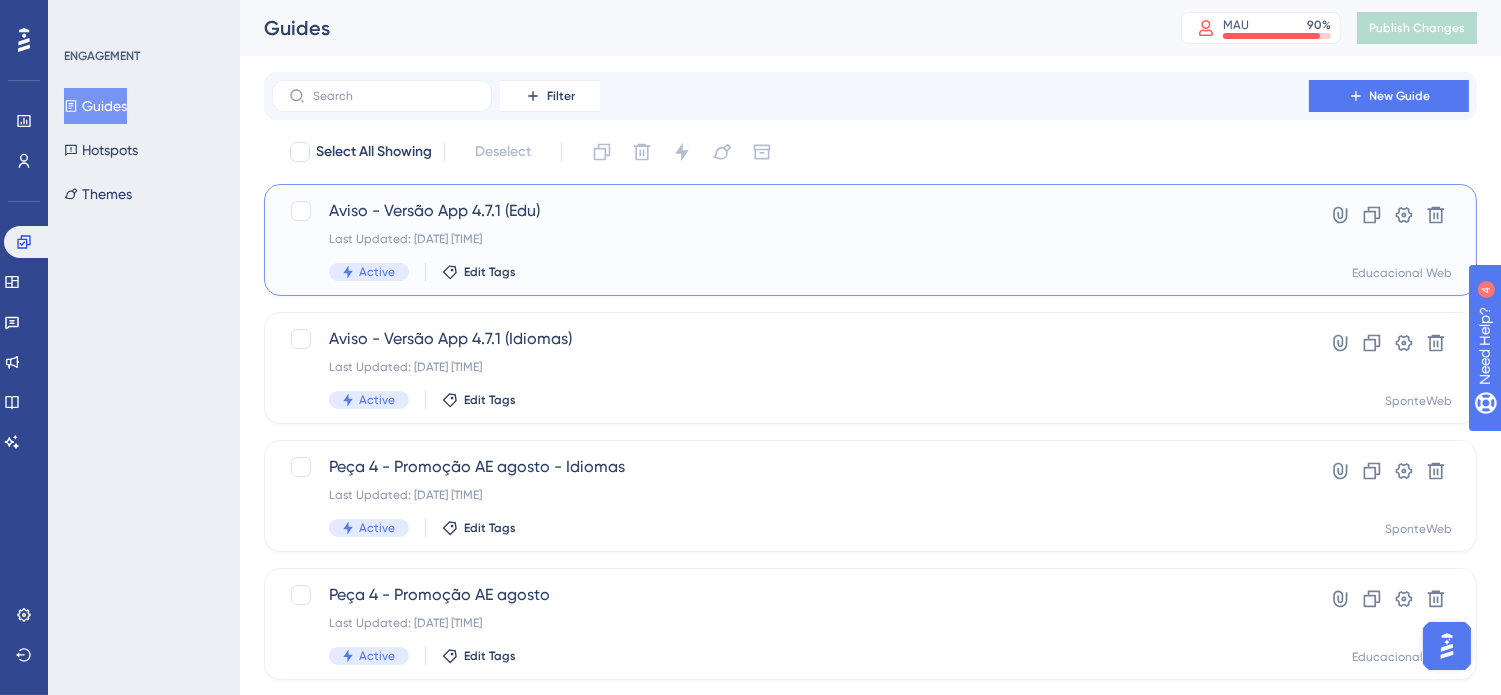 click on "Aviso - Versão App 4.7.1 (Edu)" at bounding box center (790, 211) 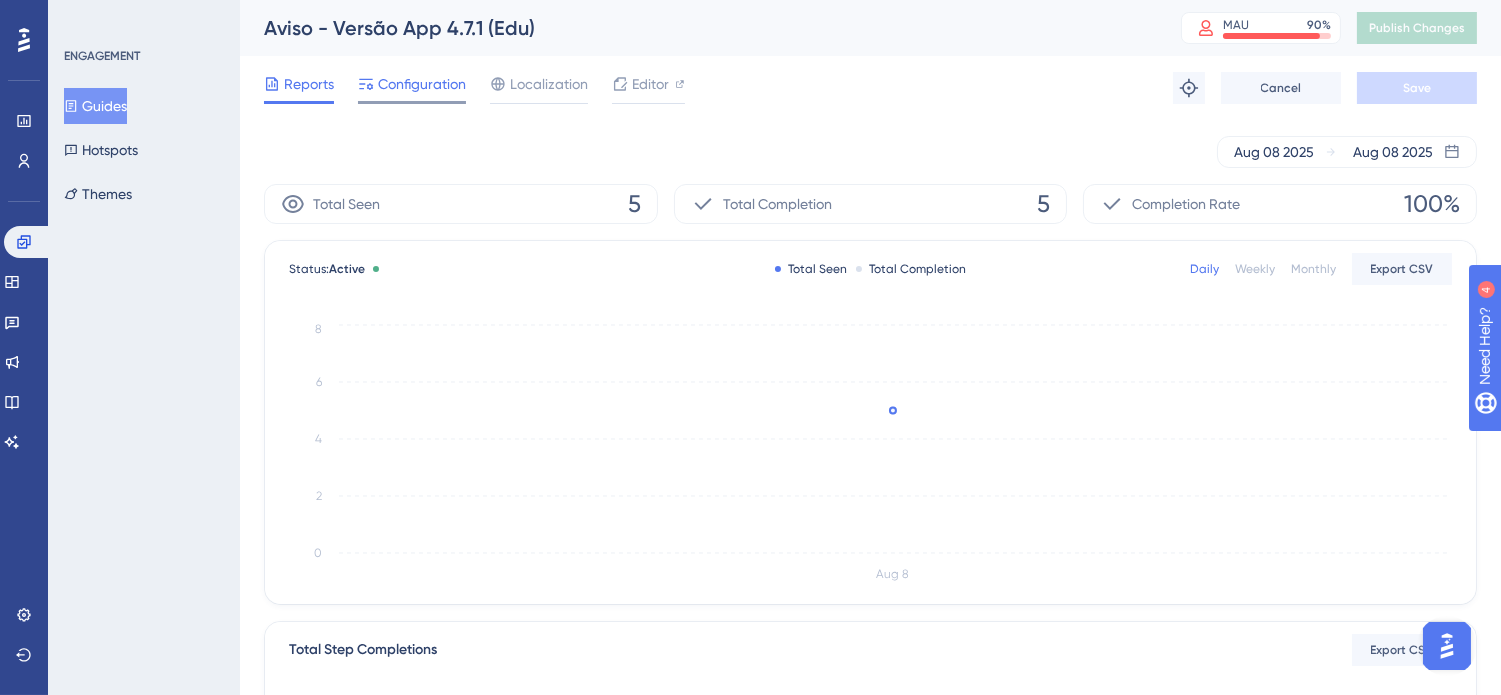 click on "Configuration" at bounding box center [422, 84] 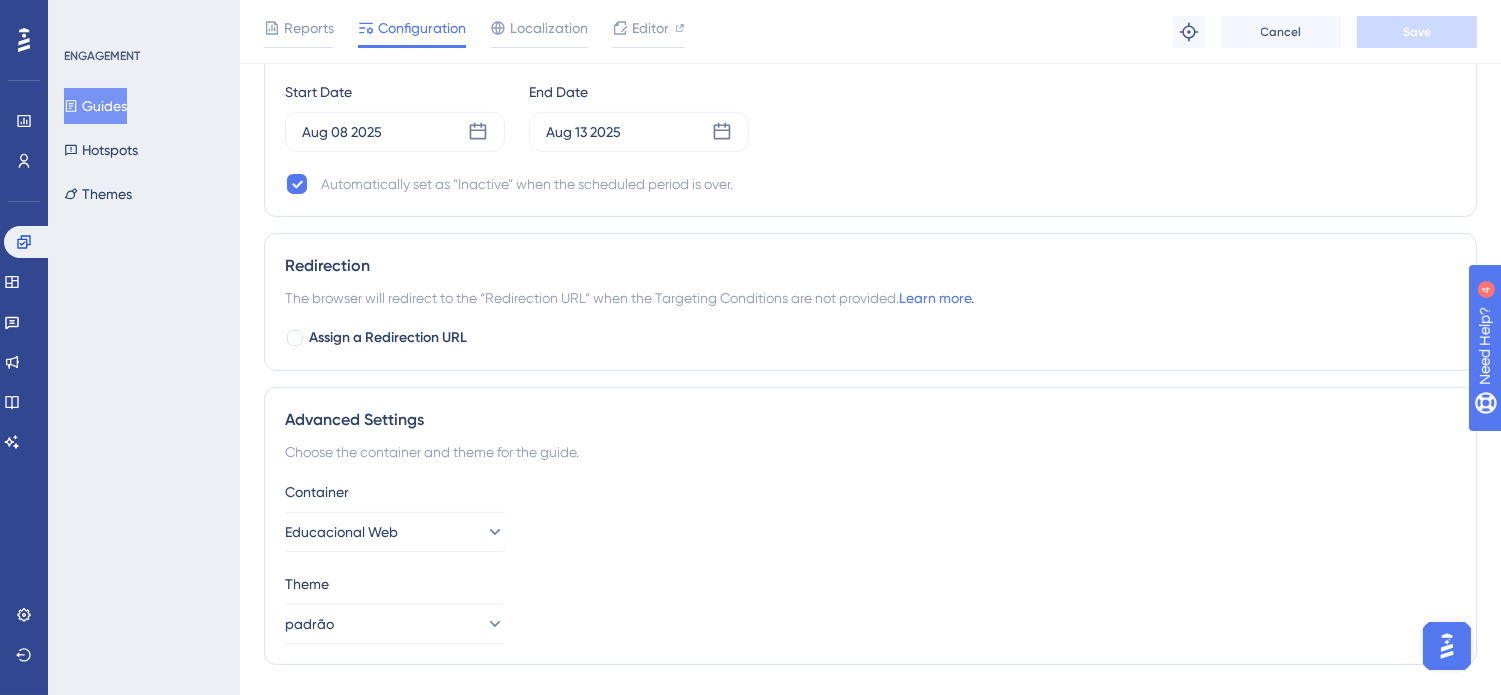 scroll, scrollTop: 1544, scrollLeft: 0, axis: vertical 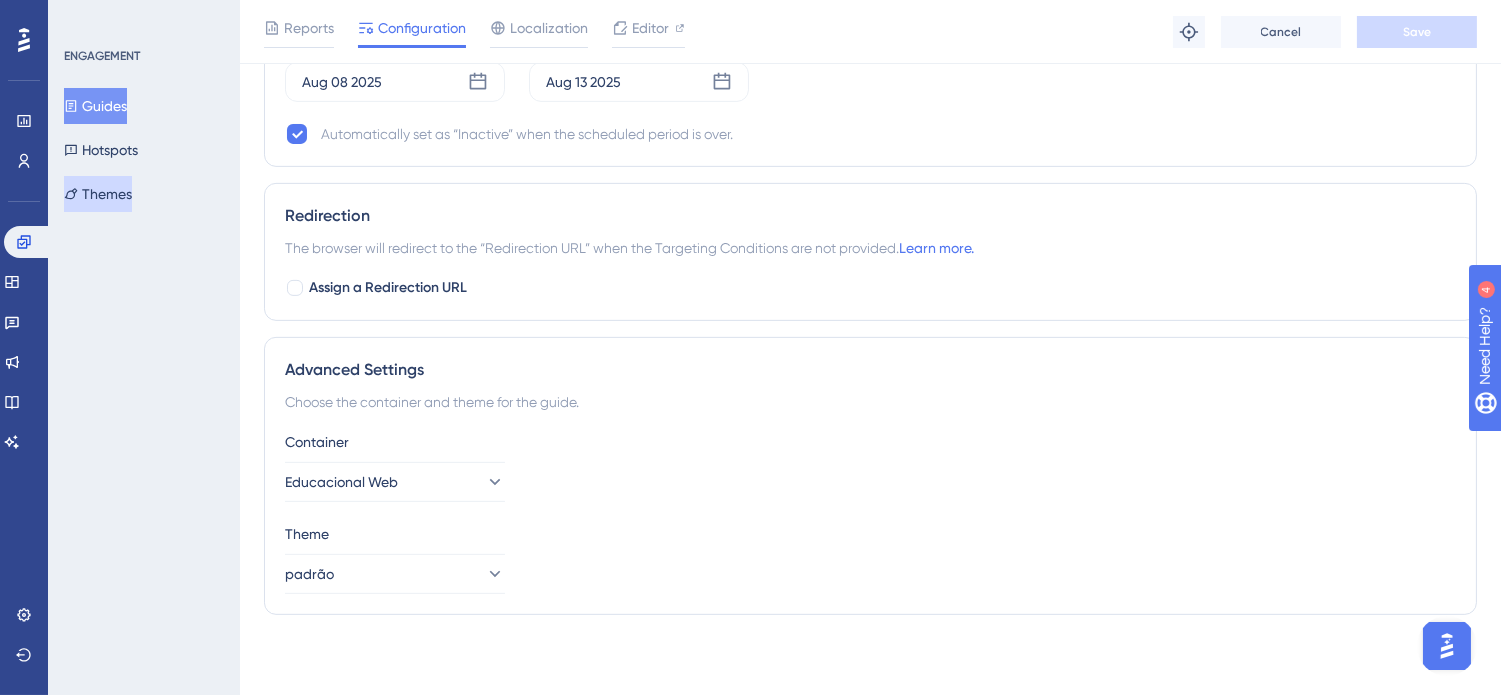 click on "Themes" at bounding box center (98, 194) 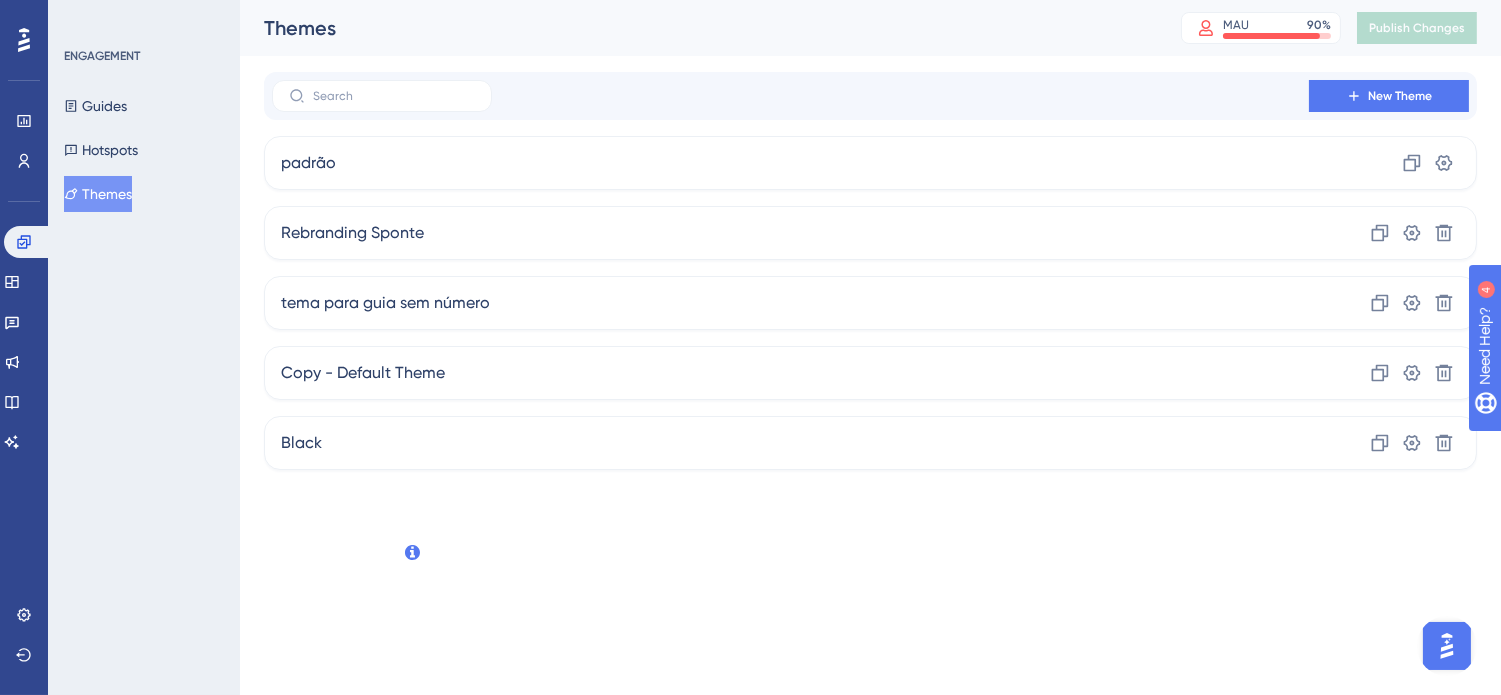scroll, scrollTop: 0, scrollLeft: 0, axis: both 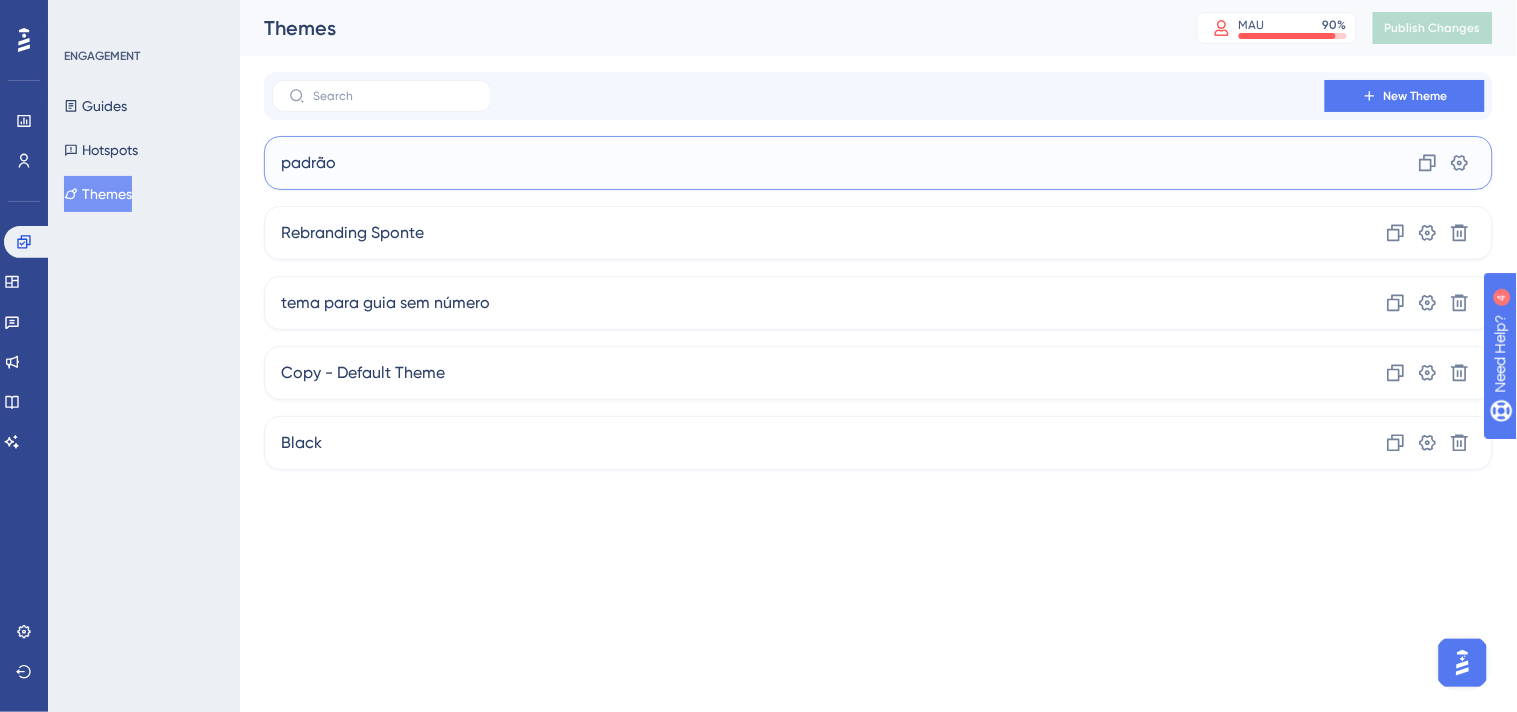click on "padrão Clone Settings" at bounding box center (878, 163) 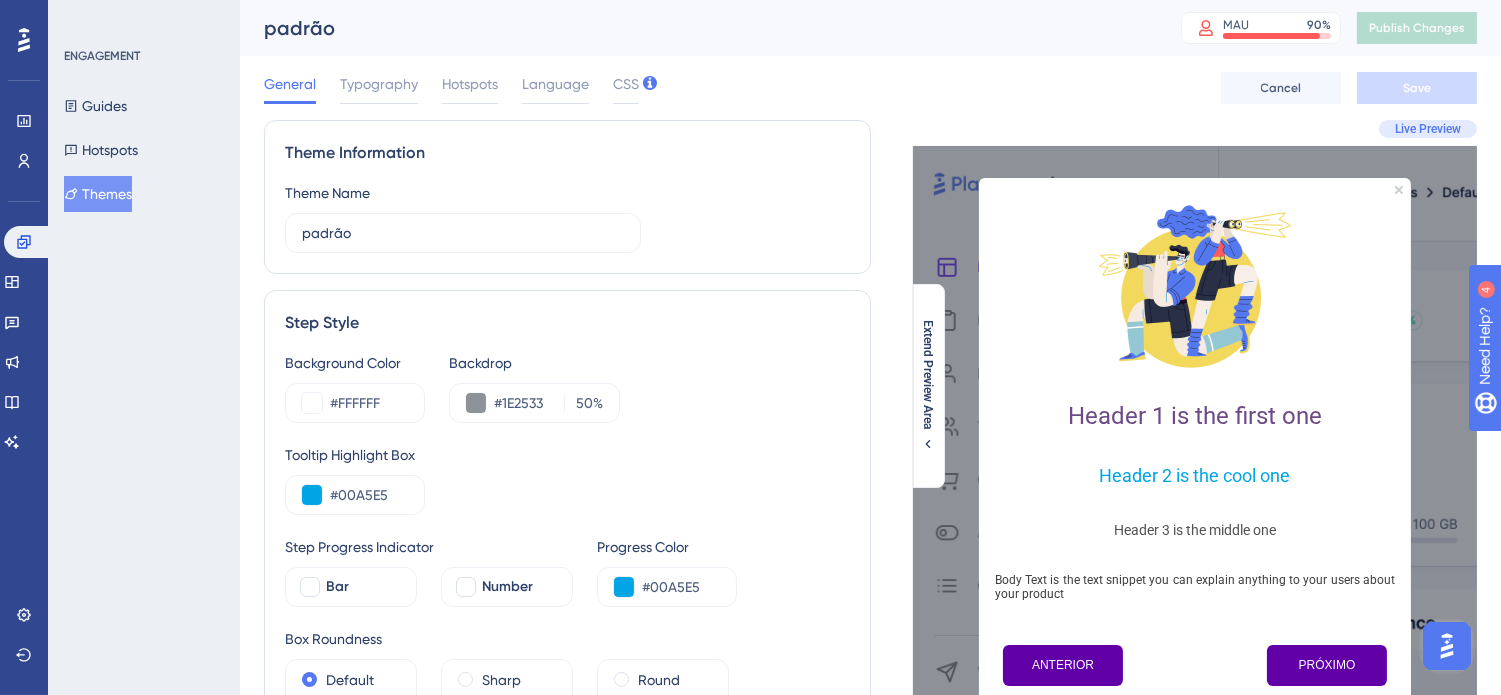 click on "Themes" at bounding box center (98, 194) 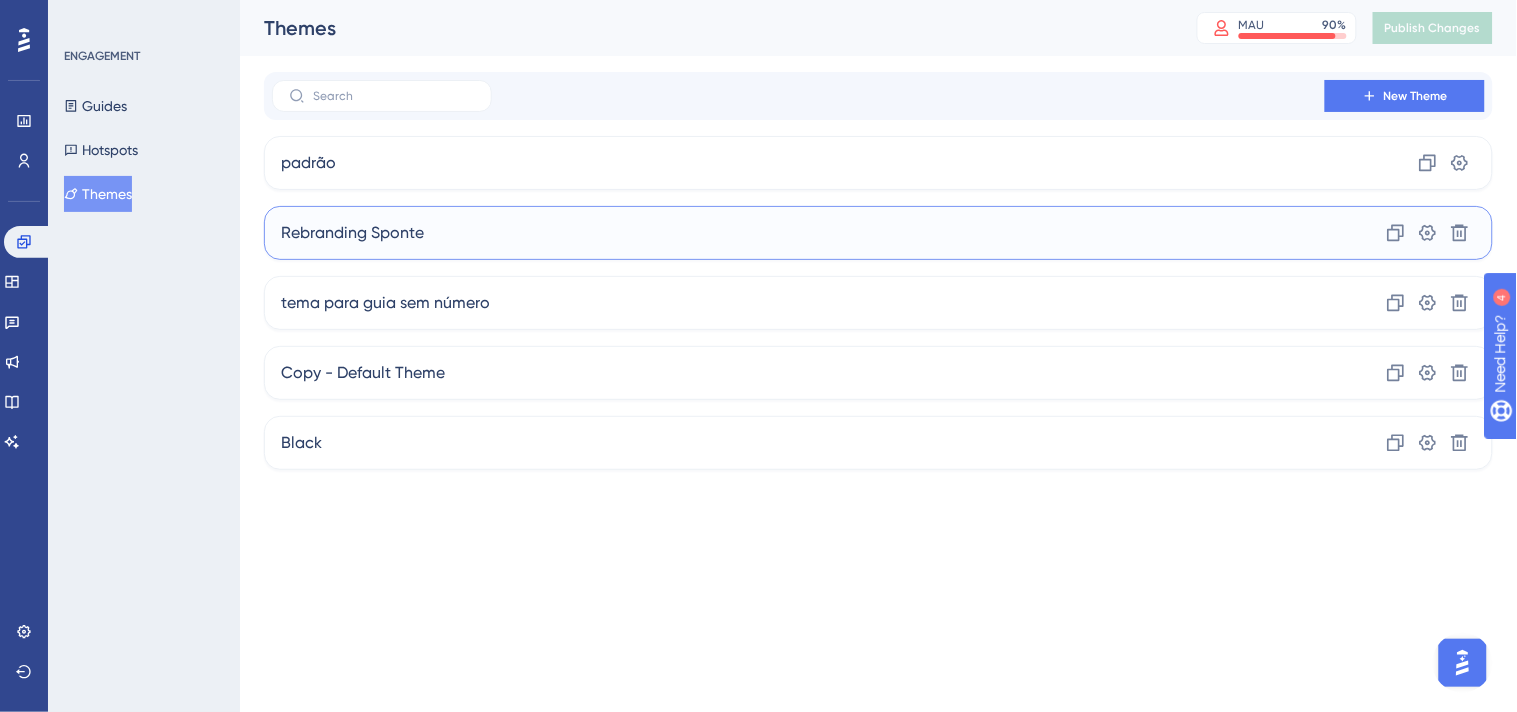 click on "Rebranding Sponte" at bounding box center [352, 233] 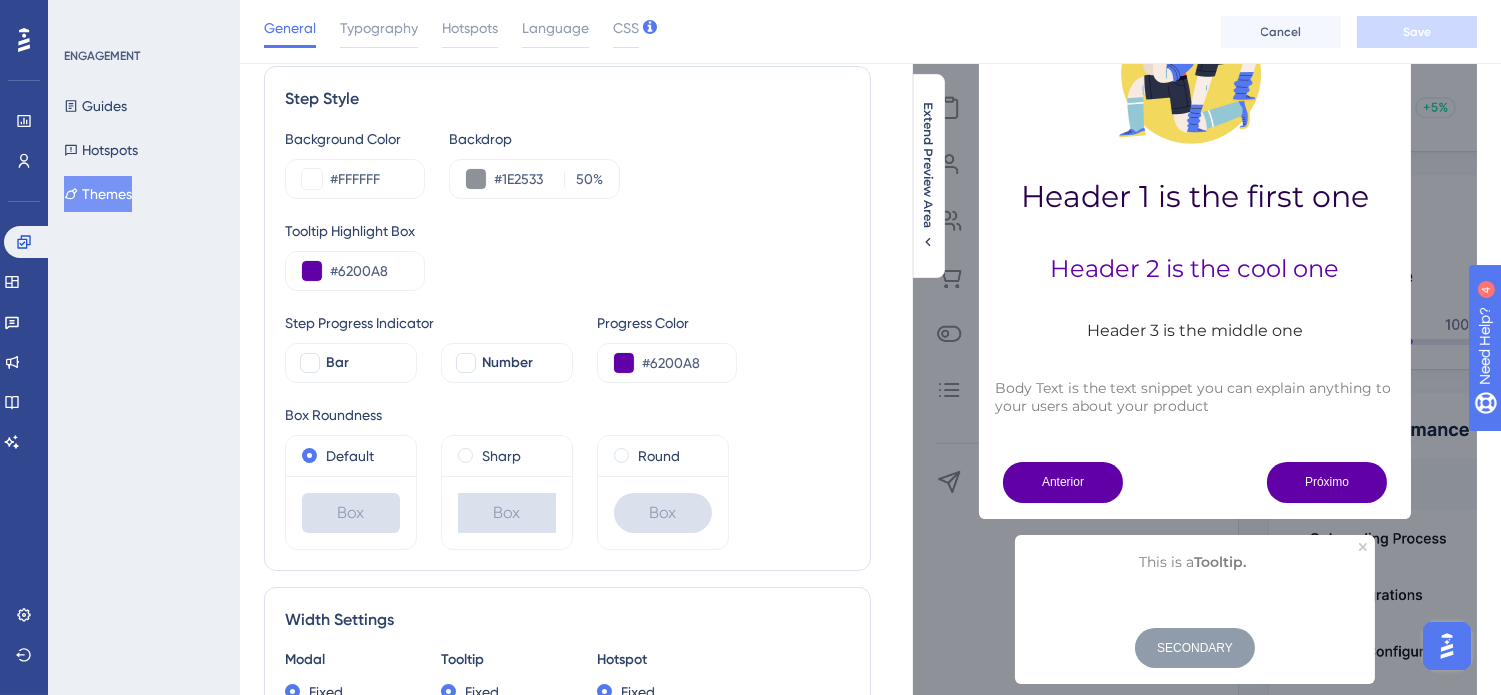 scroll, scrollTop: 0, scrollLeft: 0, axis: both 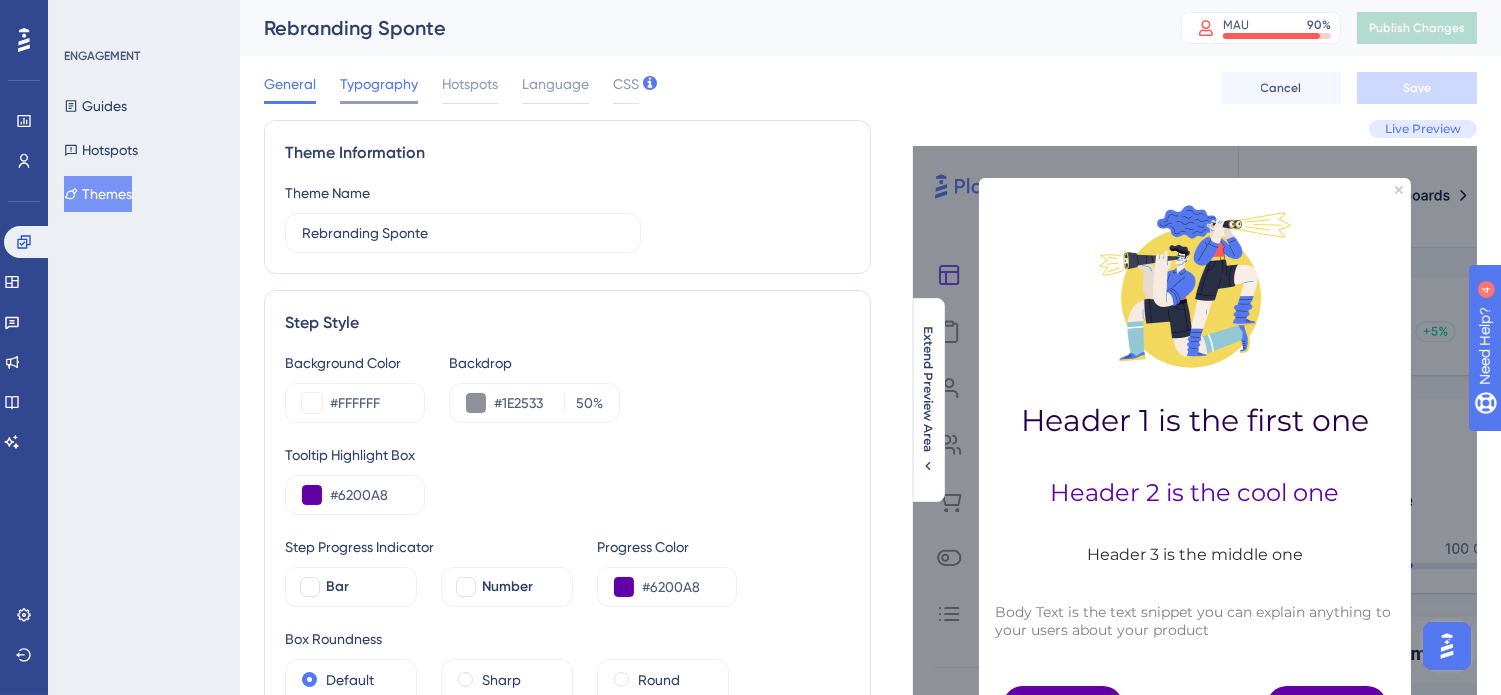 click on "Typography" at bounding box center (379, 84) 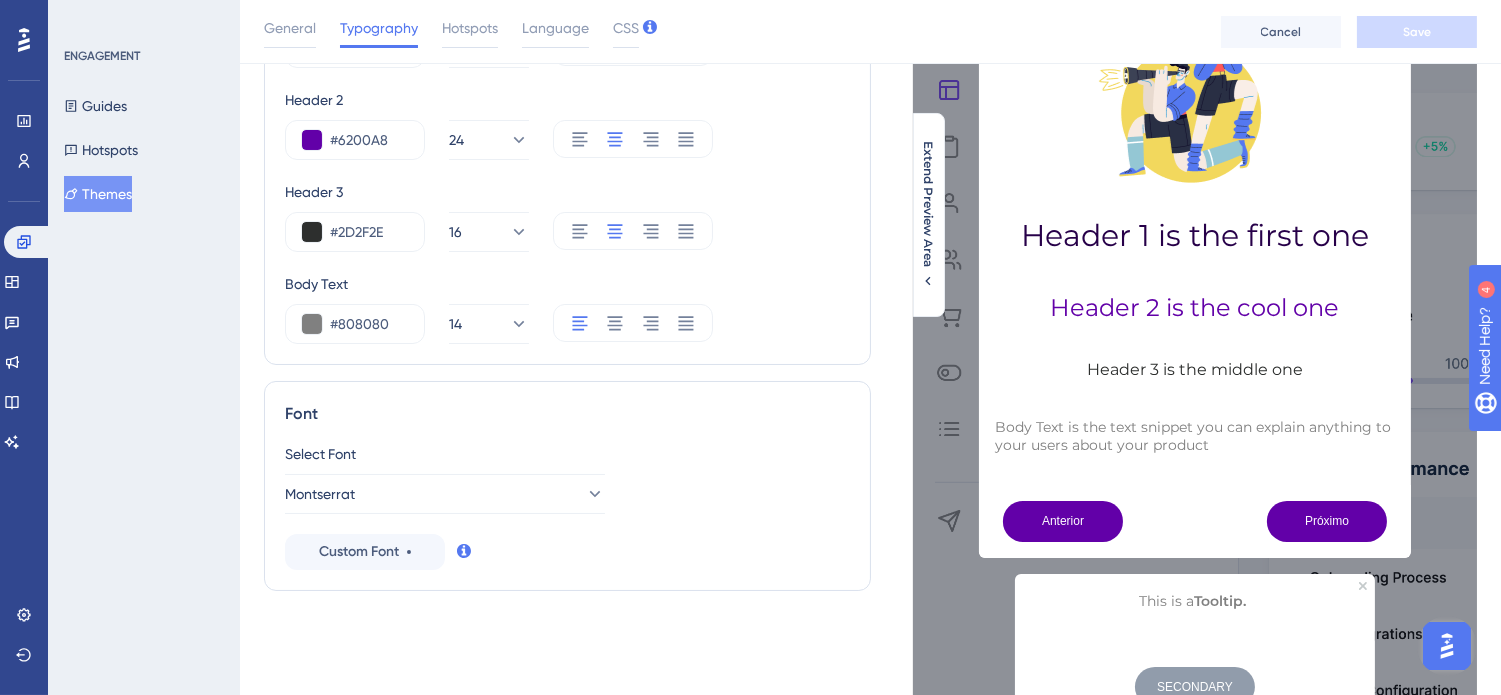 scroll, scrollTop: 0, scrollLeft: 0, axis: both 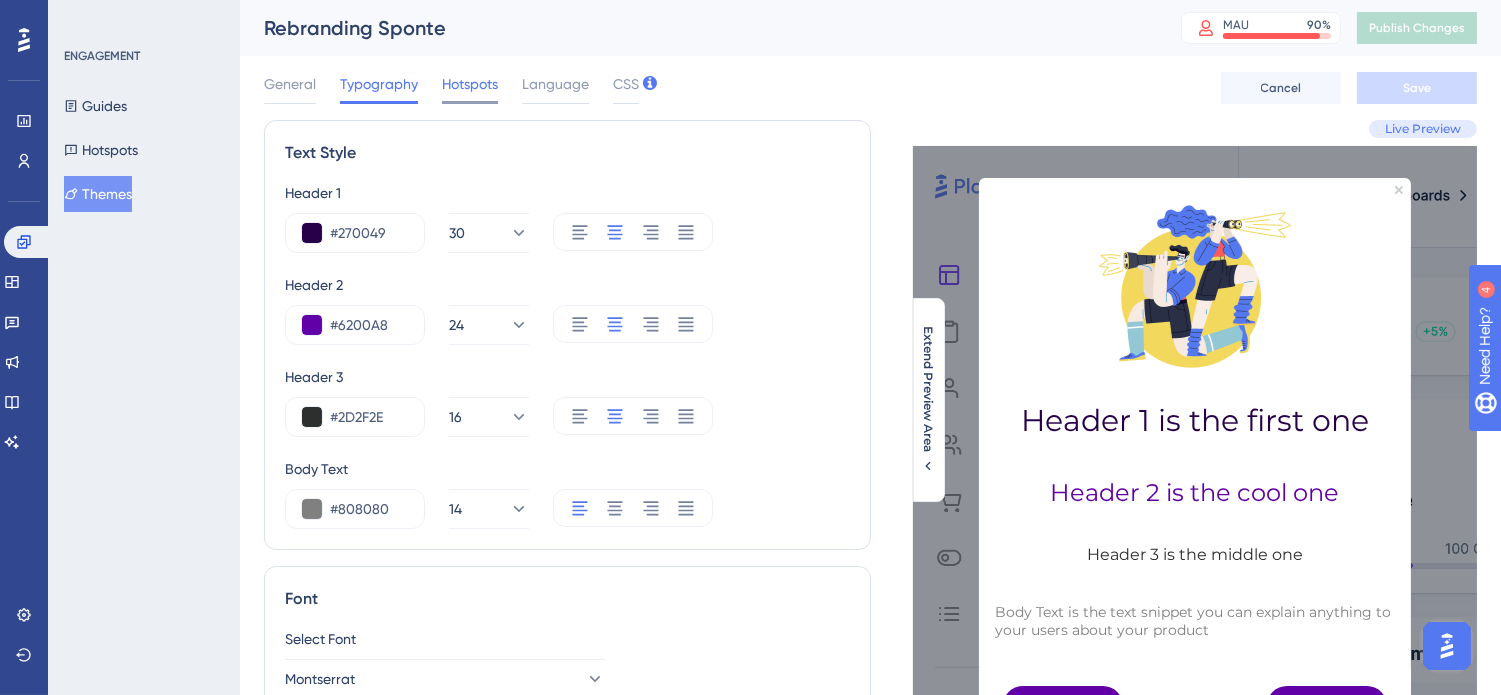 click on "Hotspots" at bounding box center (470, 84) 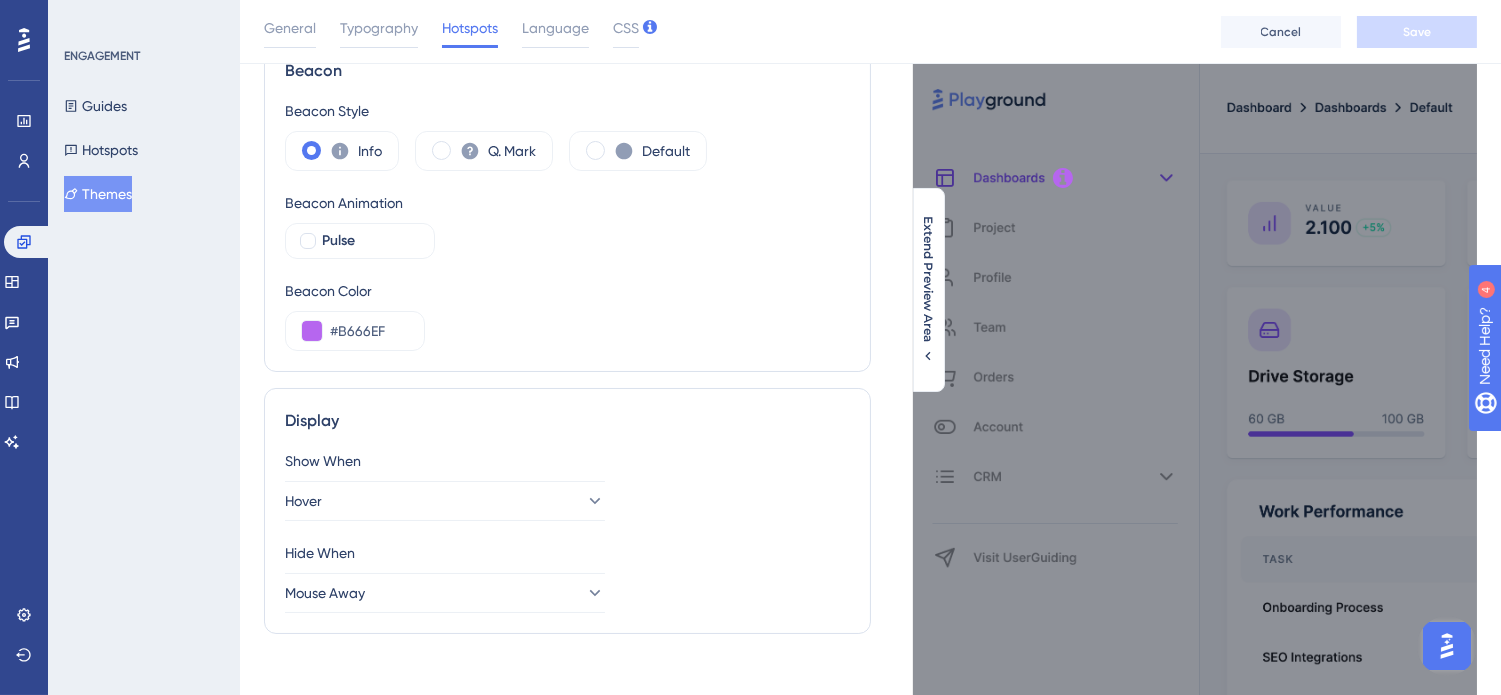 scroll, scrollTop: 0, scrollLeft: 0, axis: both 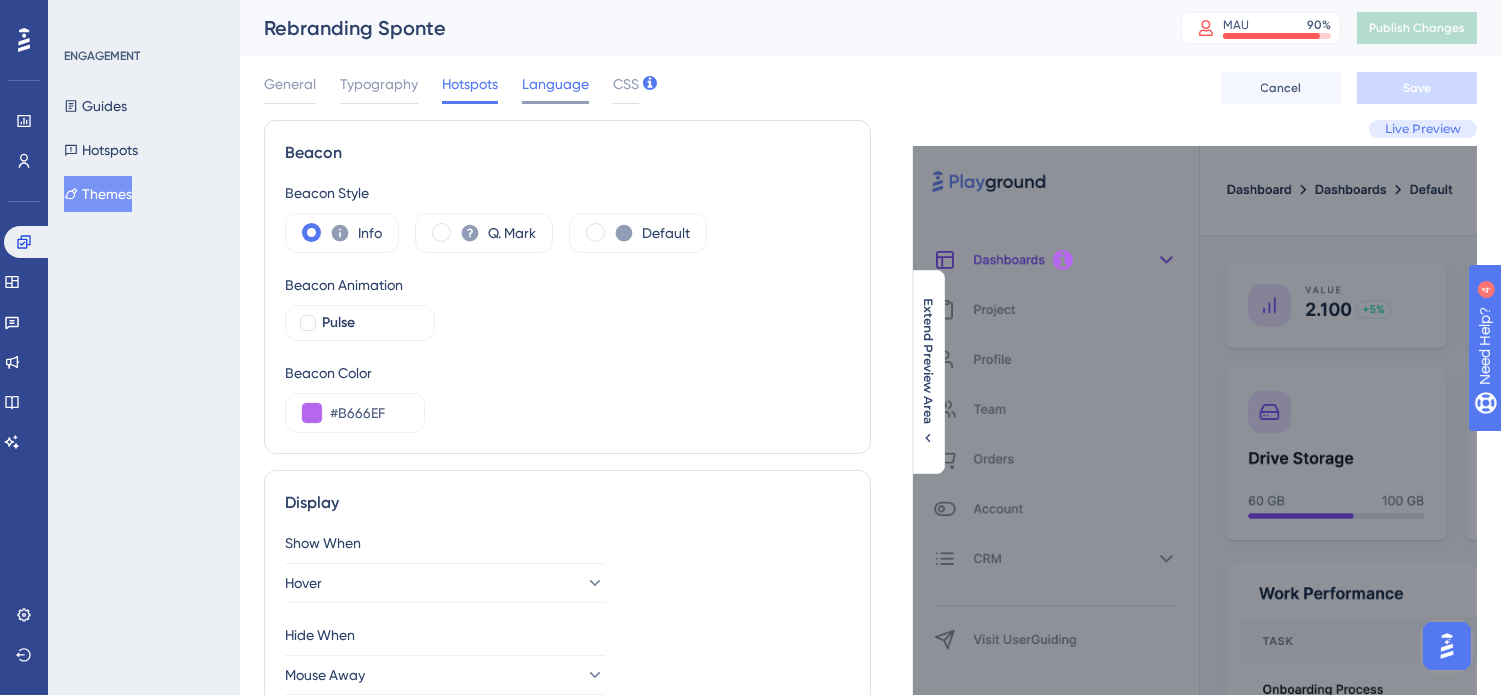 click on "Language" at bounding box center [555, 84] 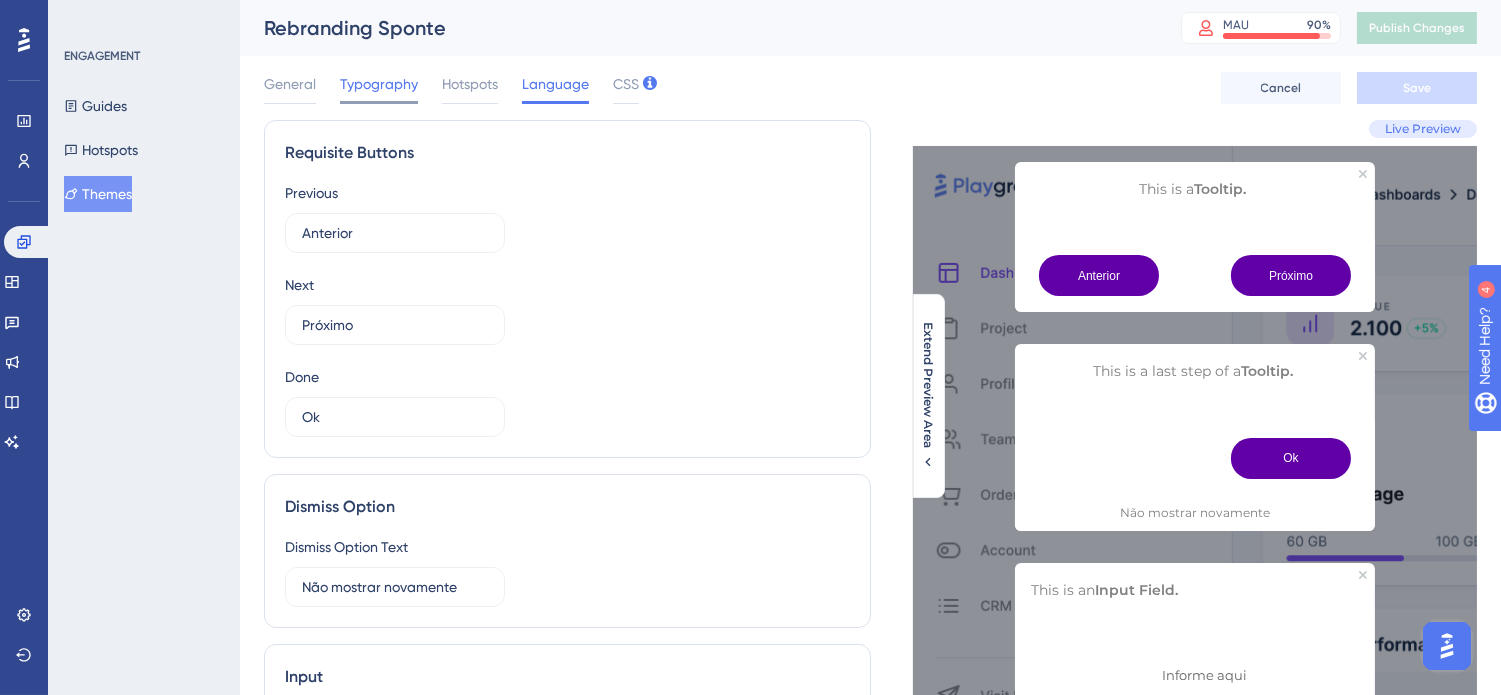 click on "Typography" at bounding box center [379, 84] 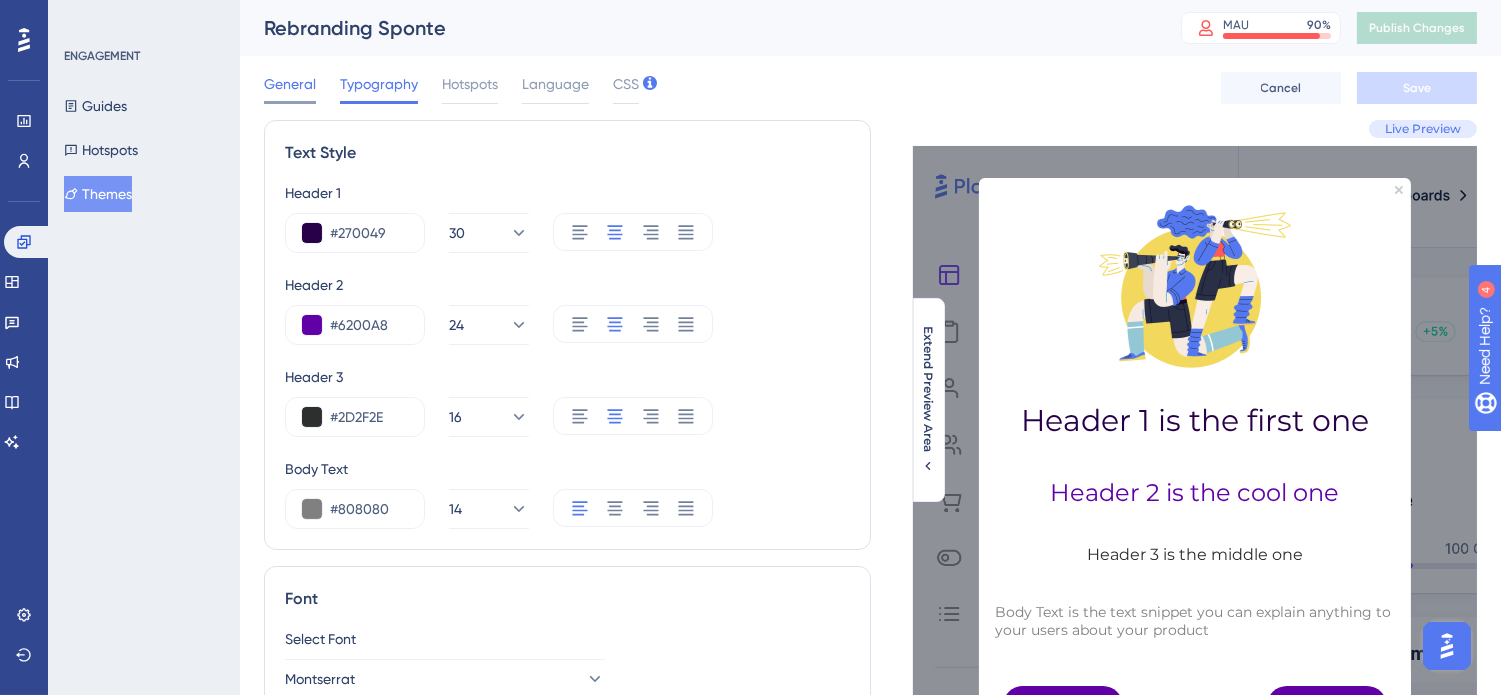 click on "General" at bounding box center [290, 84] 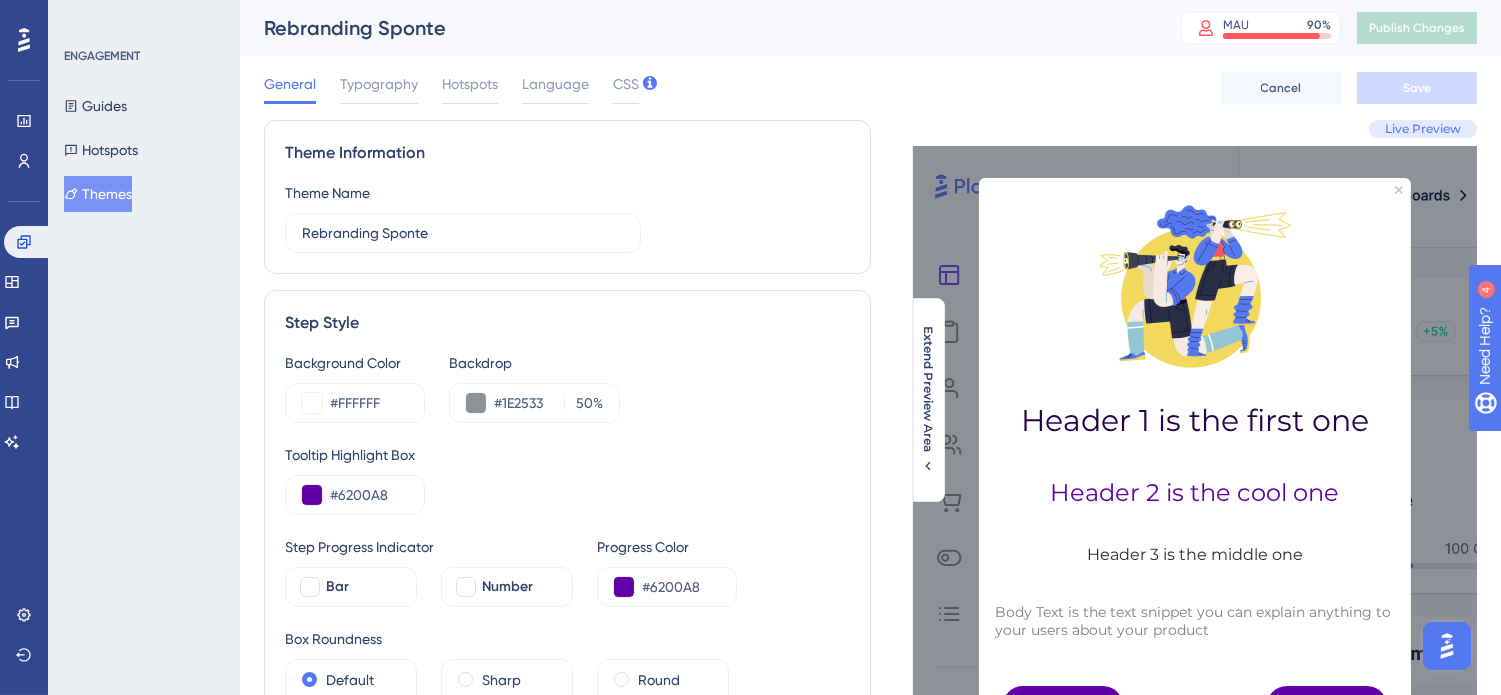 click on "Themes" at bounding box center [98, 194] 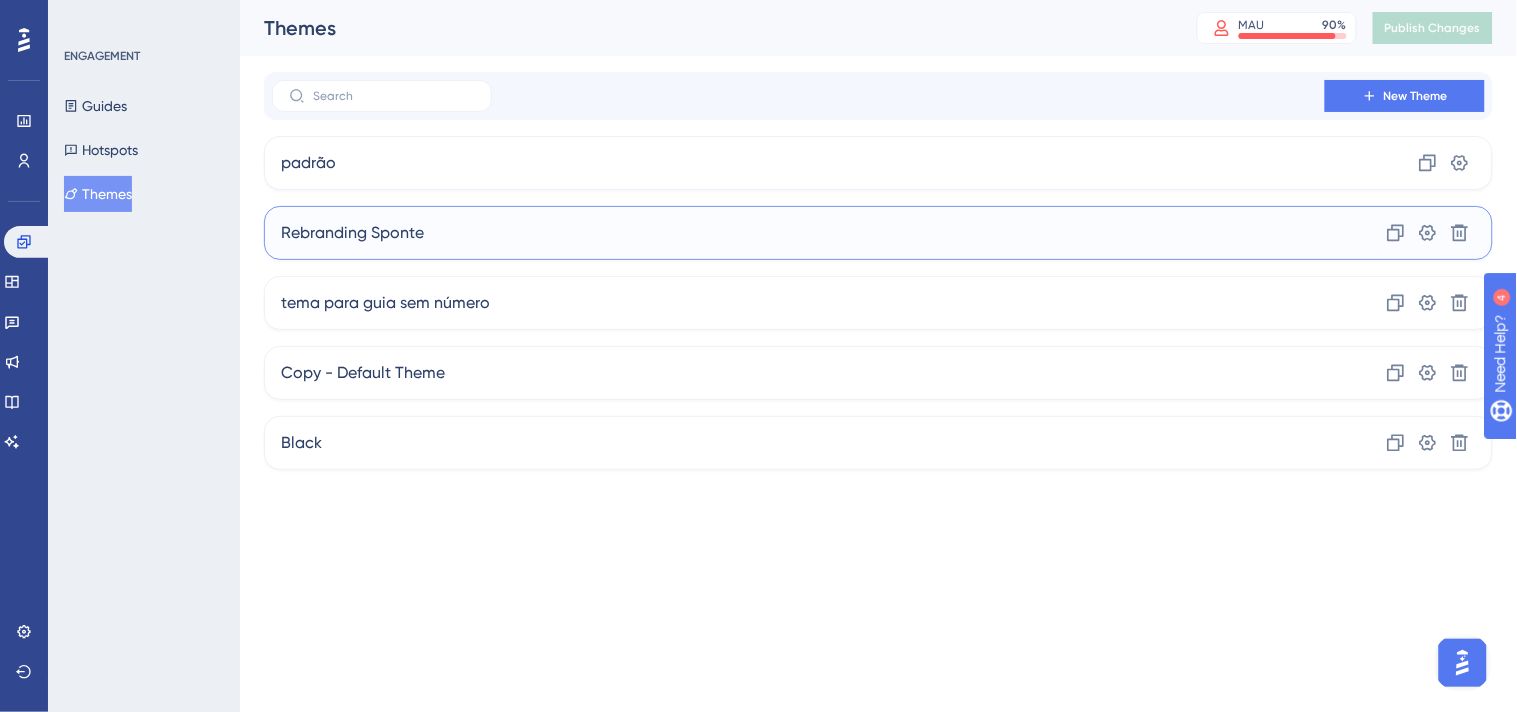 click on "Rebranding Sponte Clone Settings Delete" at bounding box center [878, 233] 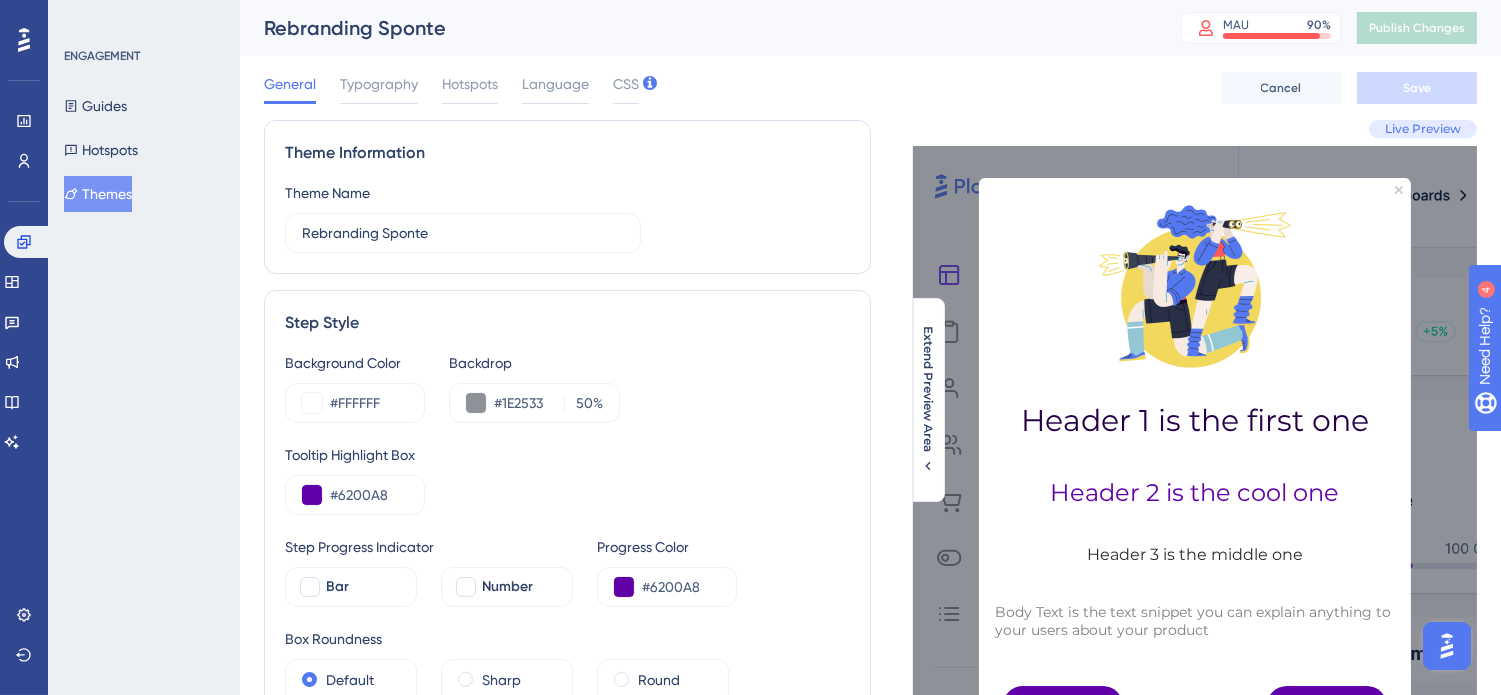 drag, startPoint x: 86, startPoint y: 174, endPoint x: 263, endPoint y: 181, distance: 177.13837 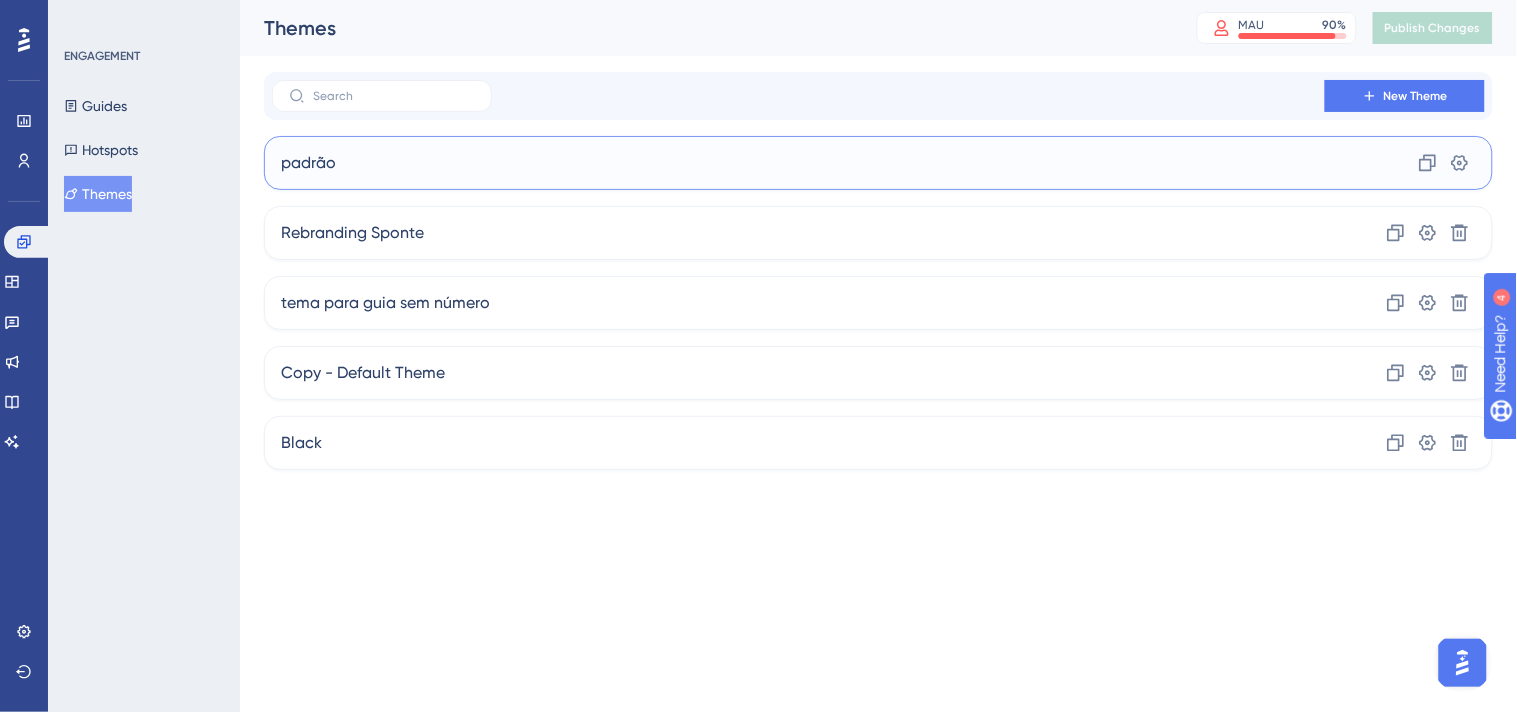 click on "padrão Clone Settings" at bounding box center [878, 163] 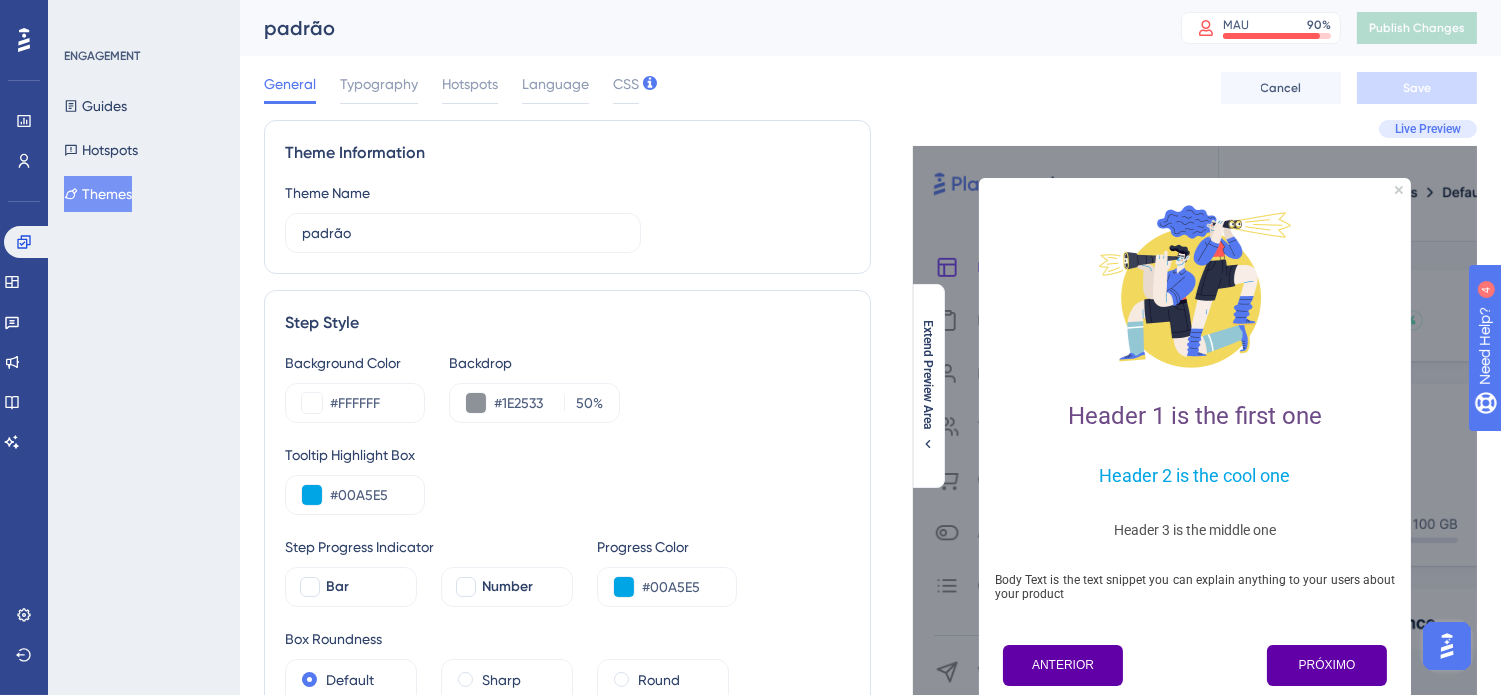 click on "Themes" at bounding box center (98, 194) 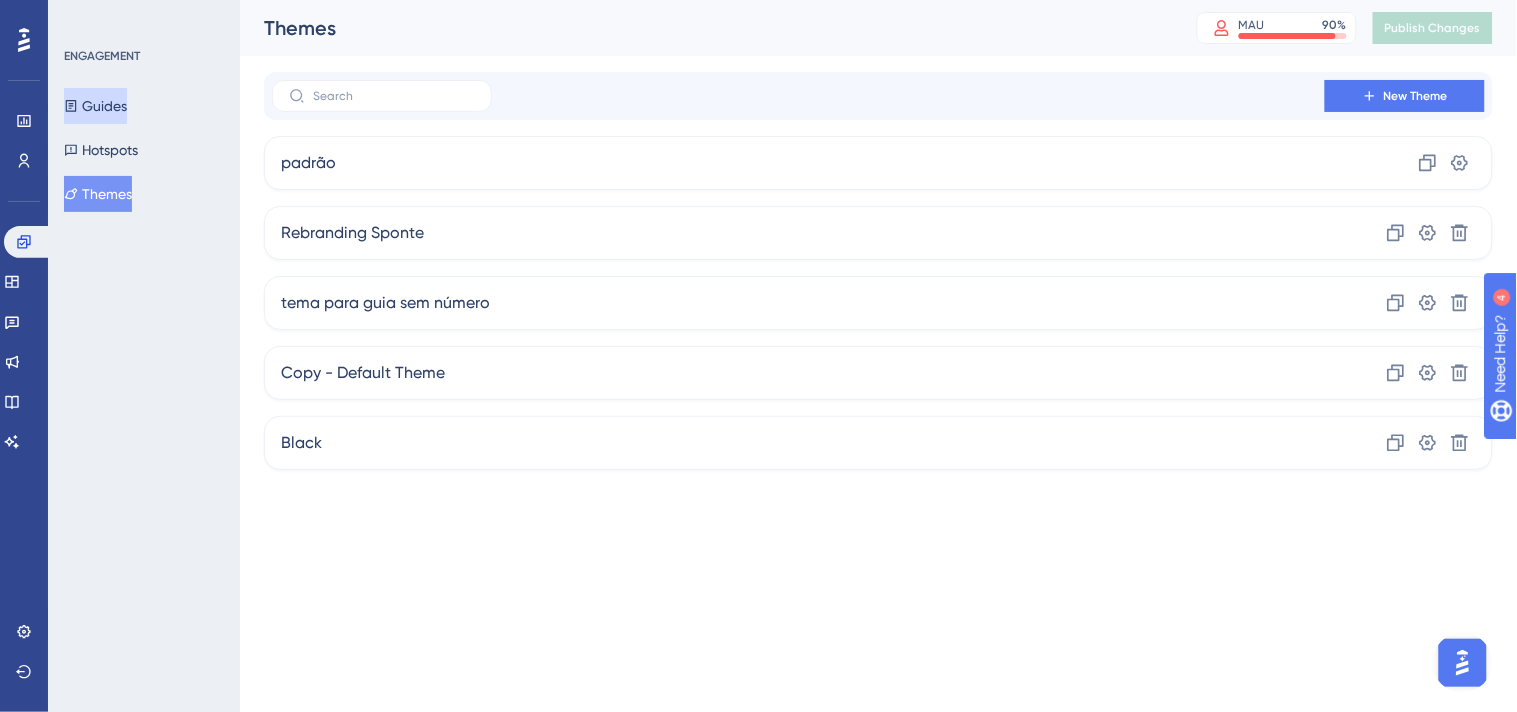 click on "Guides" at bounding box center [95, 106] 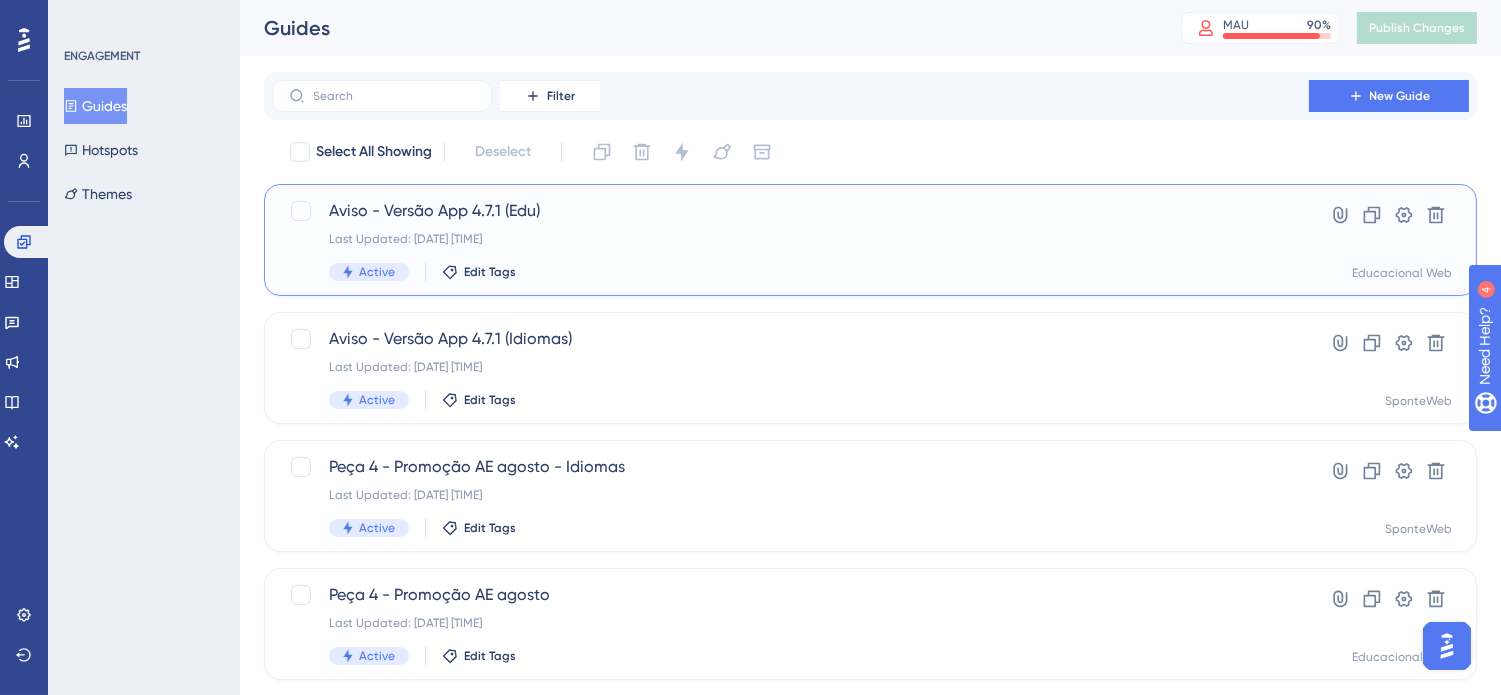 click on "Aviso - Versão App 4.7.1 (Edu)" at bounding box center (790, 211) 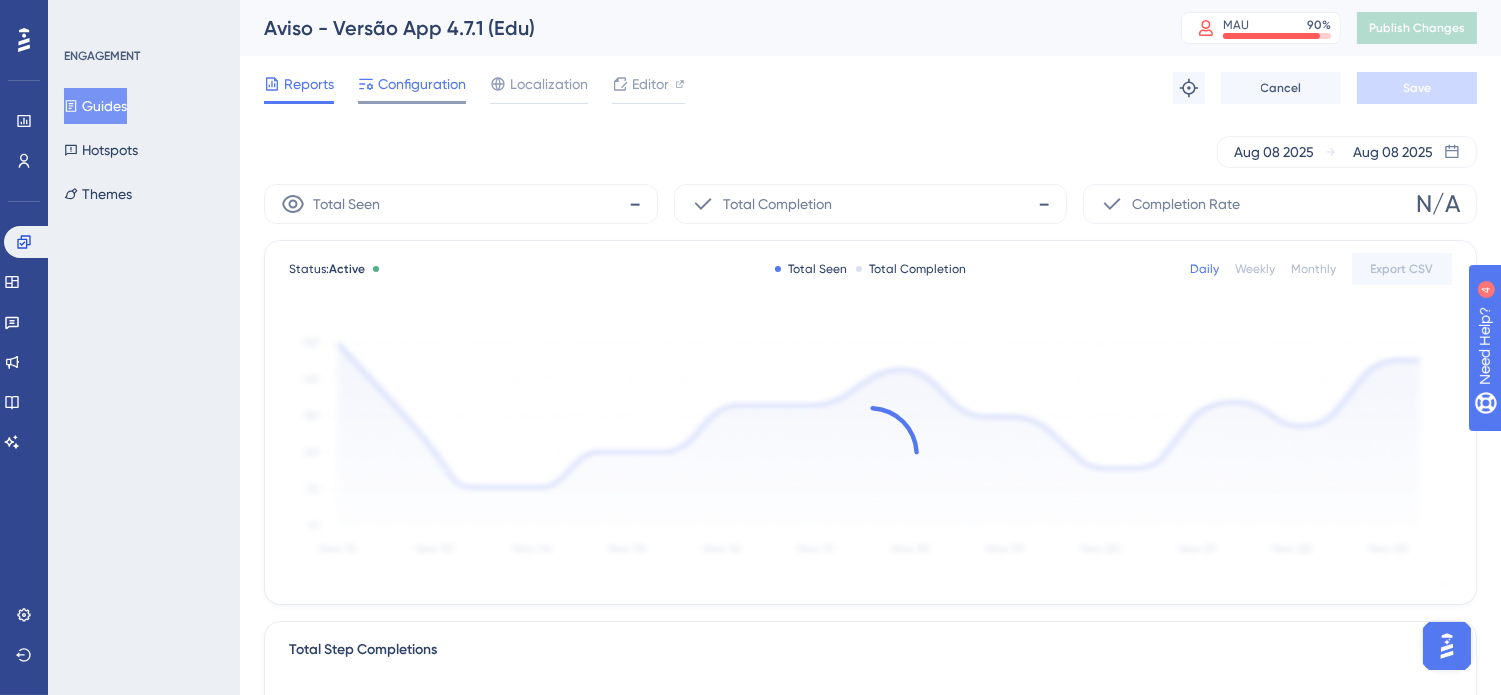 click on "Configuration" at bounding box center (422, 84) 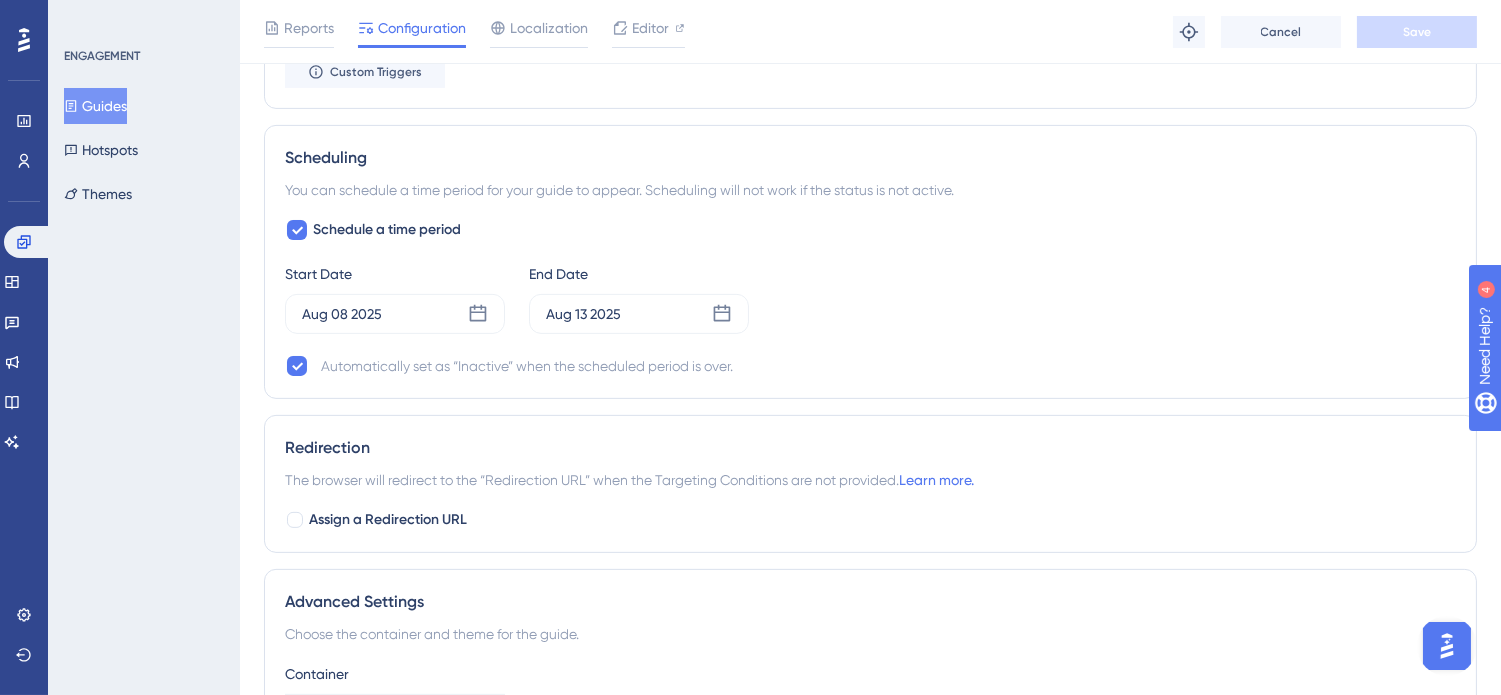 scroll, scrollTop: 1544, scrollLeft: 0, axis: vertical 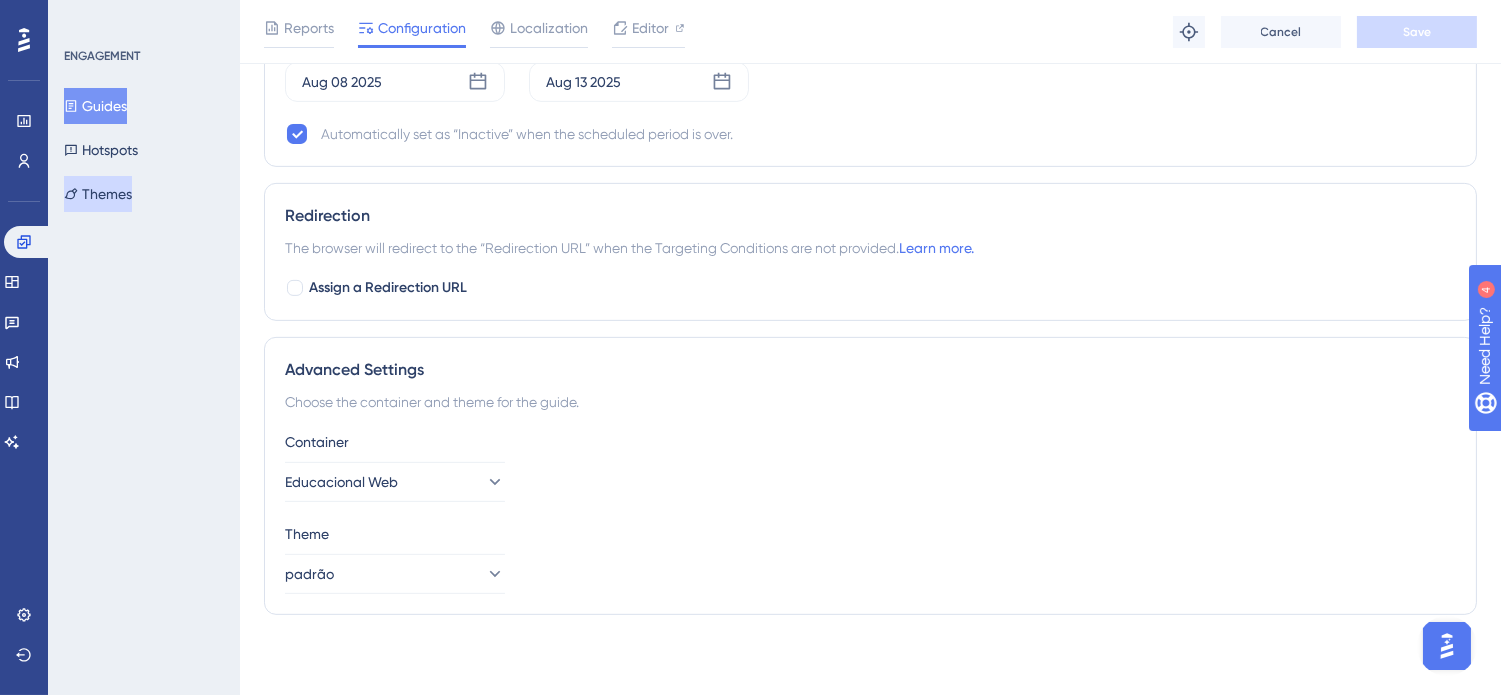 click on "Themes" at bounding box center (98, 194) 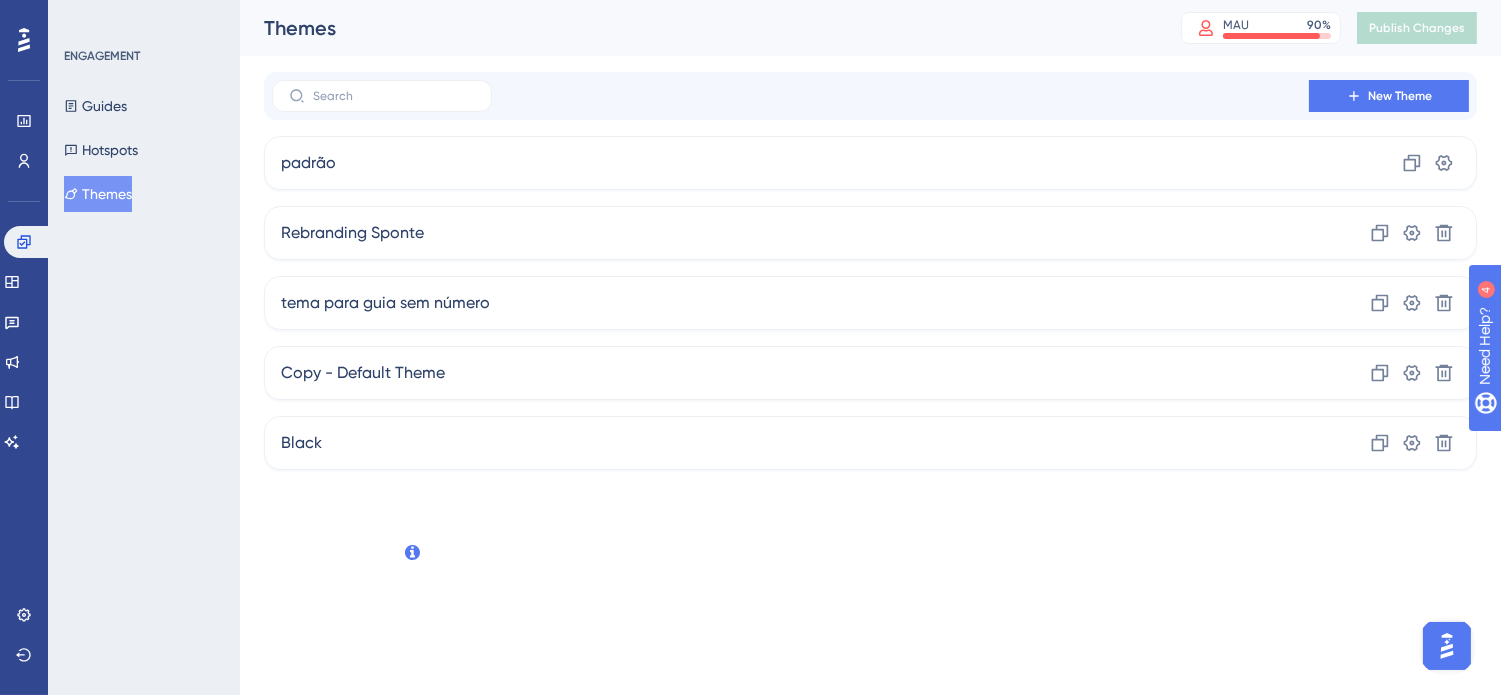 scroll, scrollTop: 0, scrollLeft: 0, axis: both 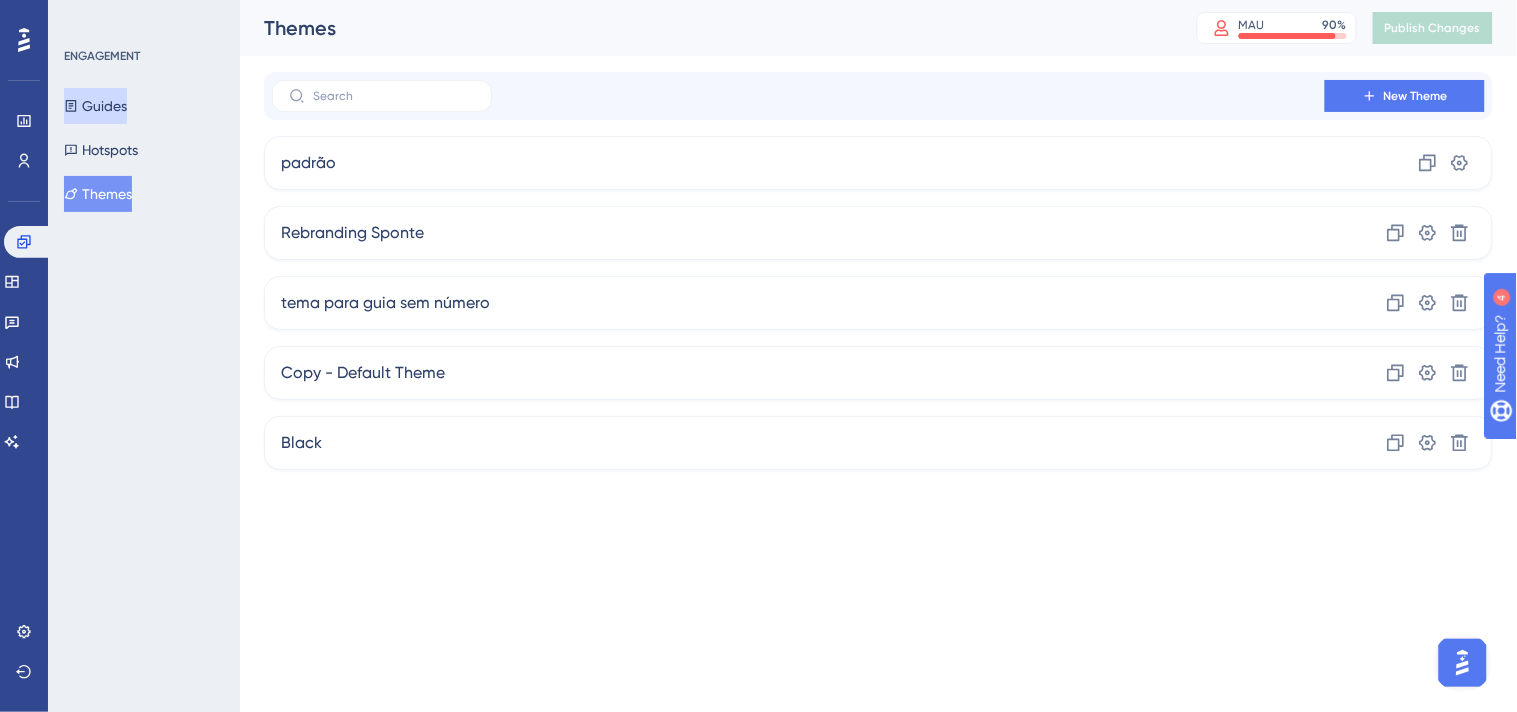 click on "Guides" at bounding box center (95, 106) 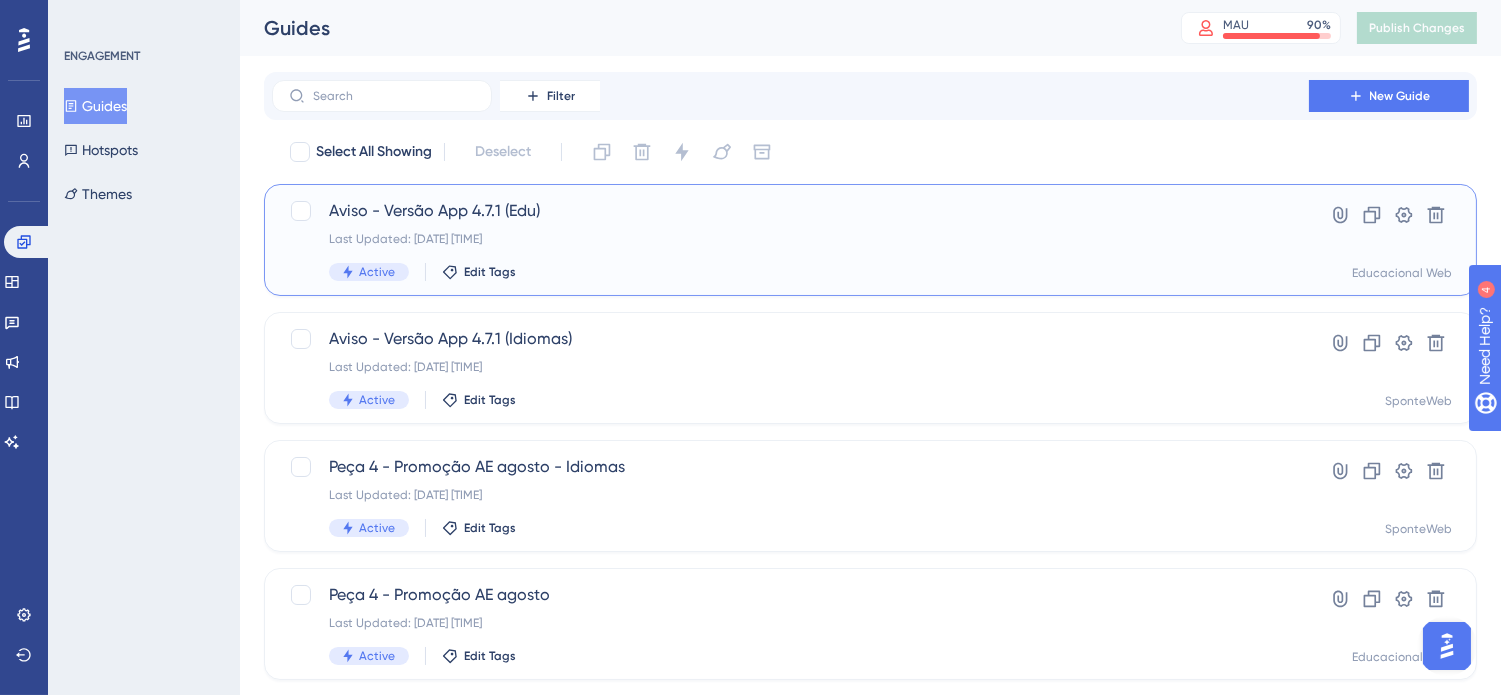 click on "Aviso - Versão App 4.7.1 (Edu) Last Updated: [DATE] [TIME] Active Edit Tags" at bounding box center (790, 240) 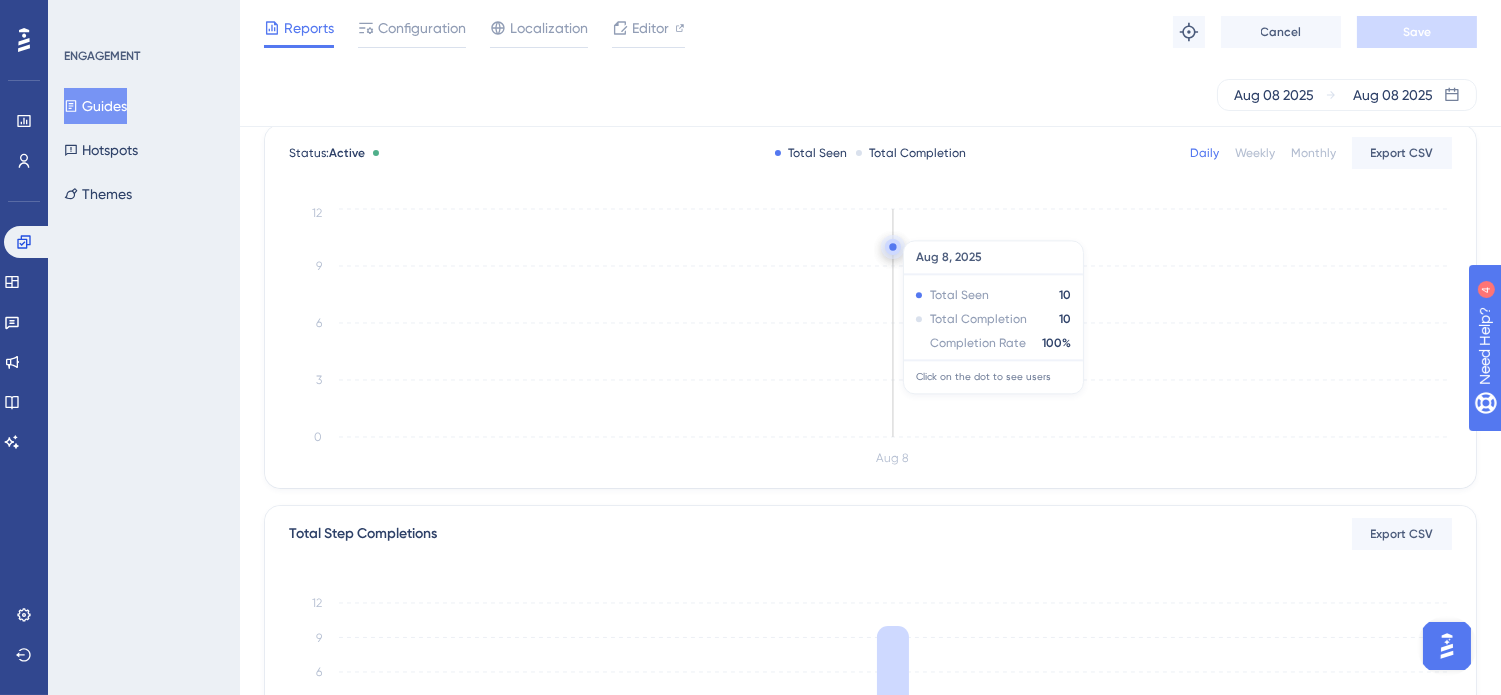 scroll, scrollTop: 0, scrollLeft: 0, axis: both 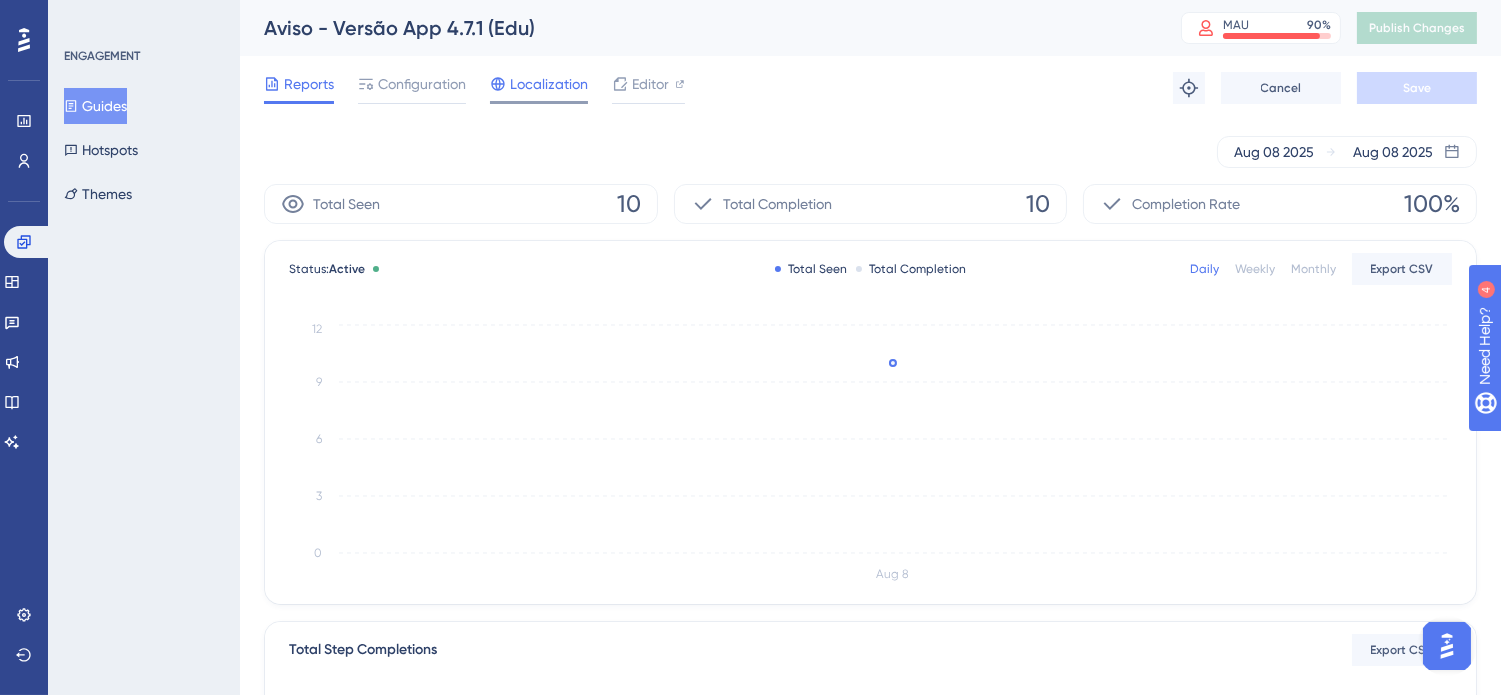 click on "Localization" at bounding box center [549, 84] 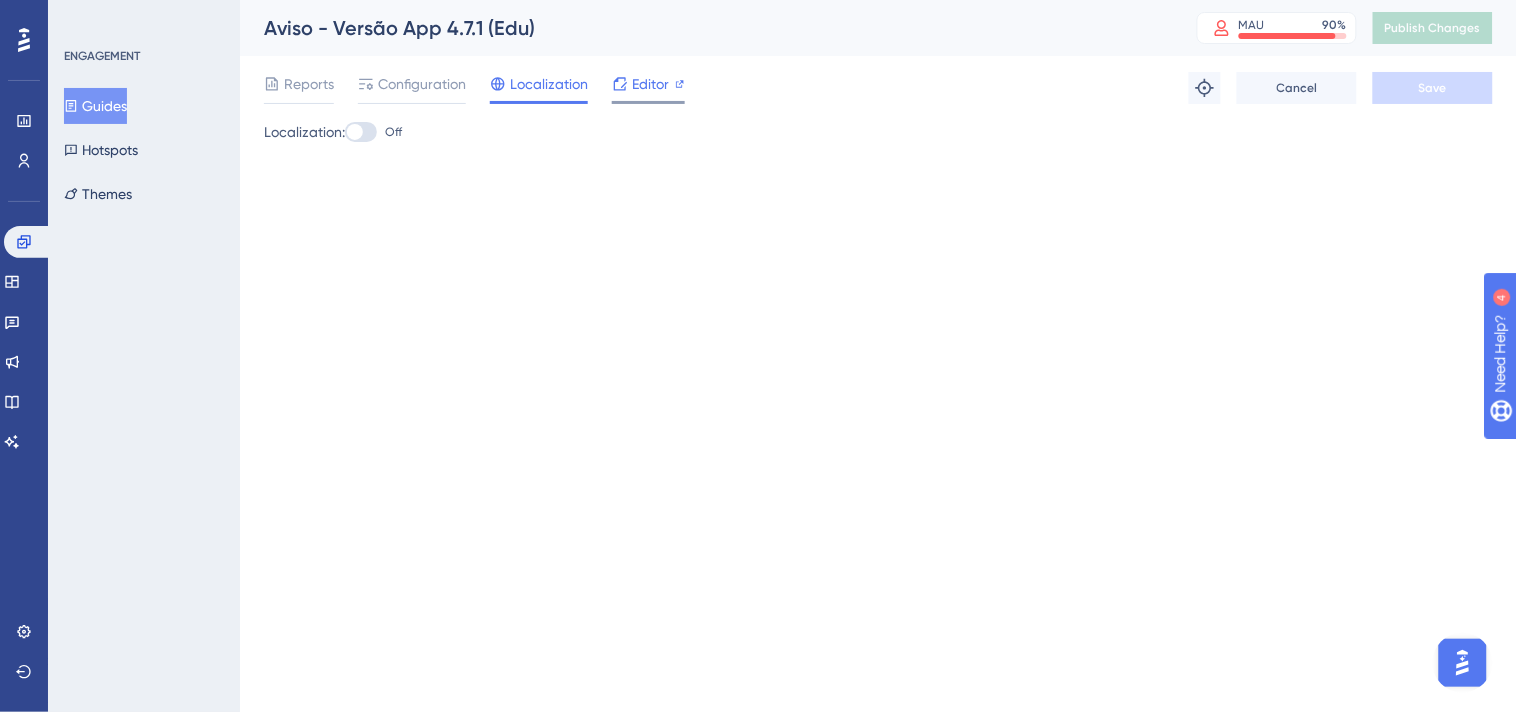 click on "Editor" at bounding box center [648, 84] 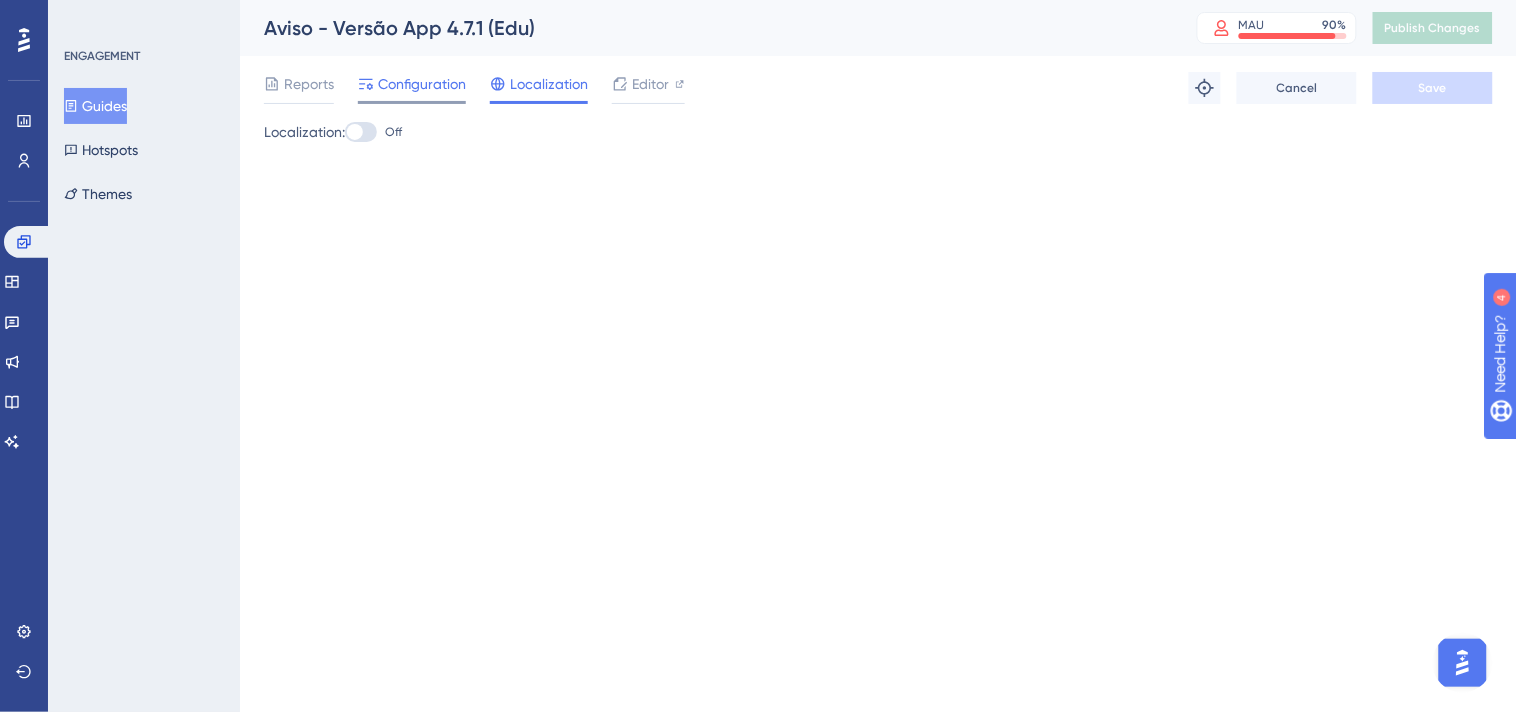 click on "Configuration" at bounding box center [422, 84] 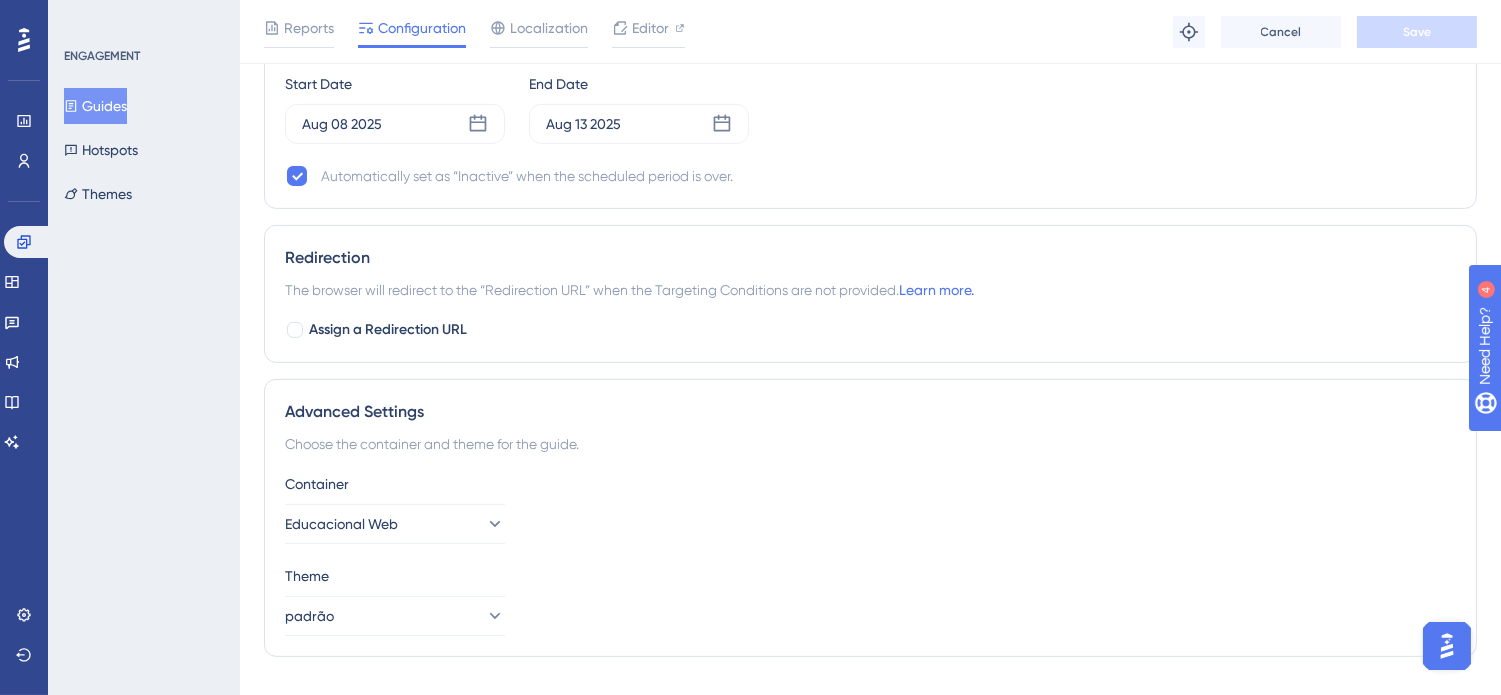 scroll, scrollTop: 1544, scrollLeft: 0, axis: vertical 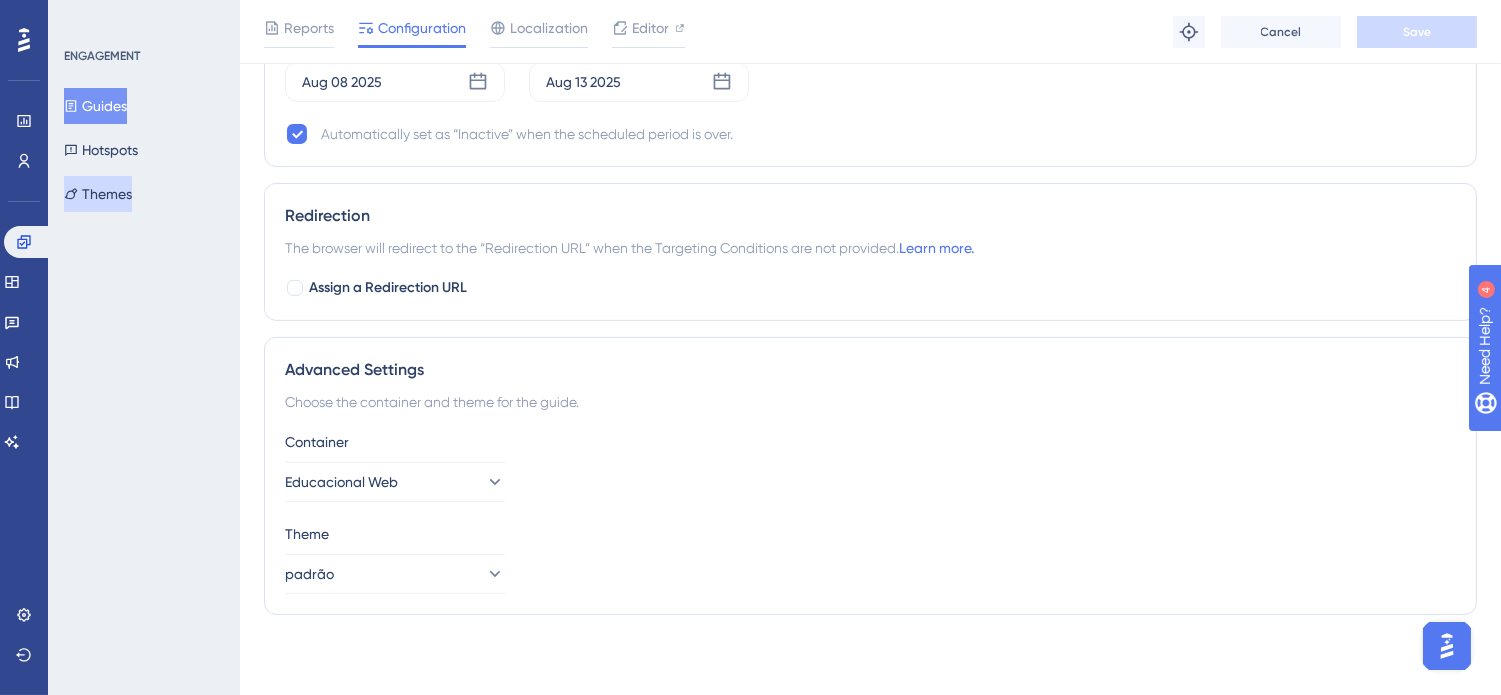 click on "Themes" at bounding box center (98, 194) 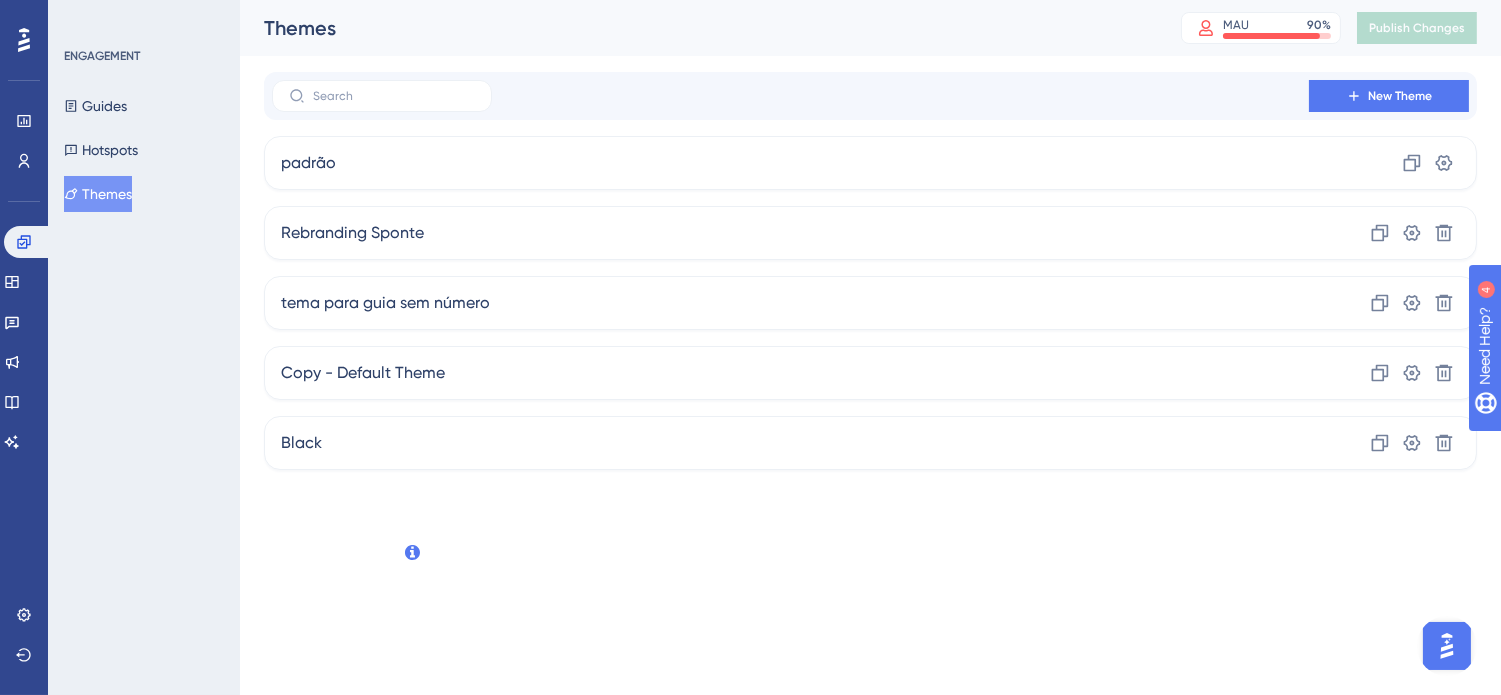 scroll, scrollTop: 0, scrollLeft: 0, axis: both 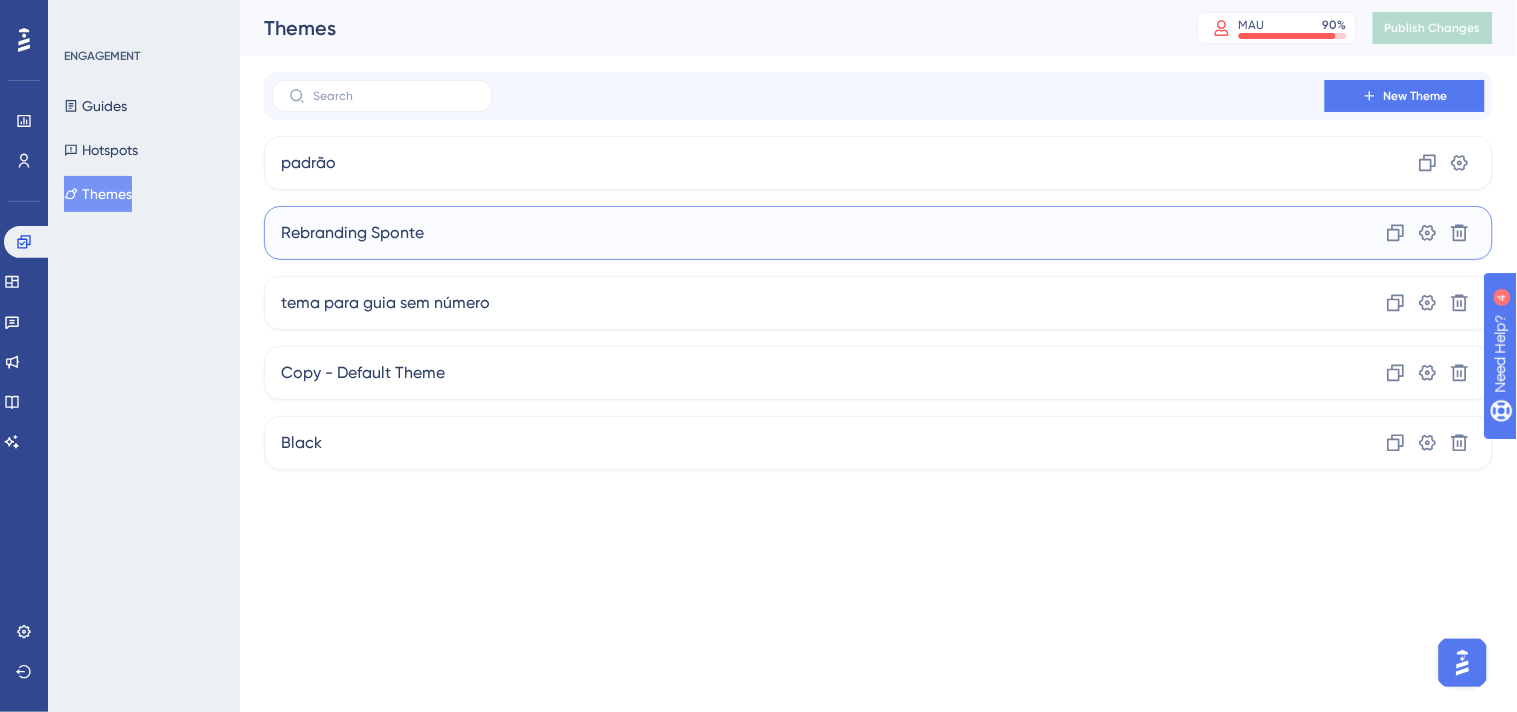click on "Rebranding Sponte Clone Settings Delete" at bounding box center (878, 233) 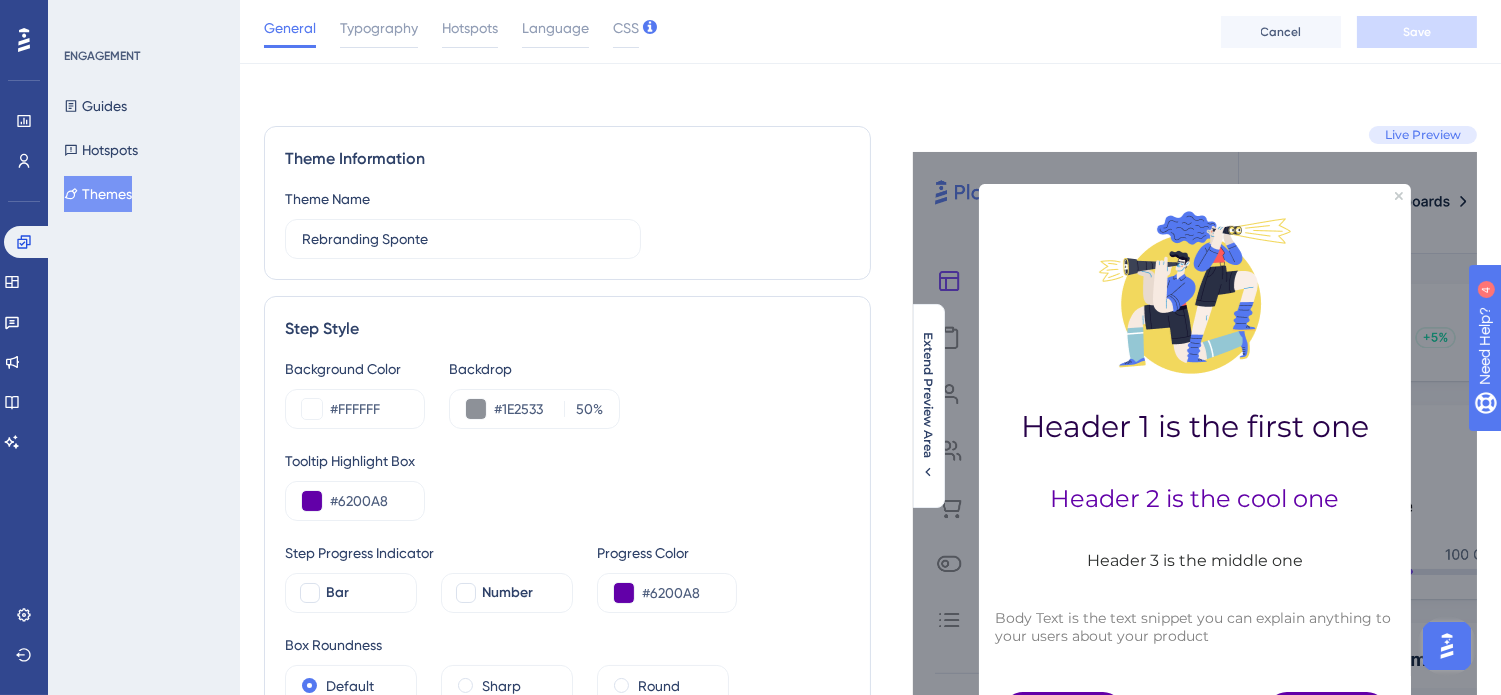scroll, scrollTop: 0, scrollLeft: 0, axis: both 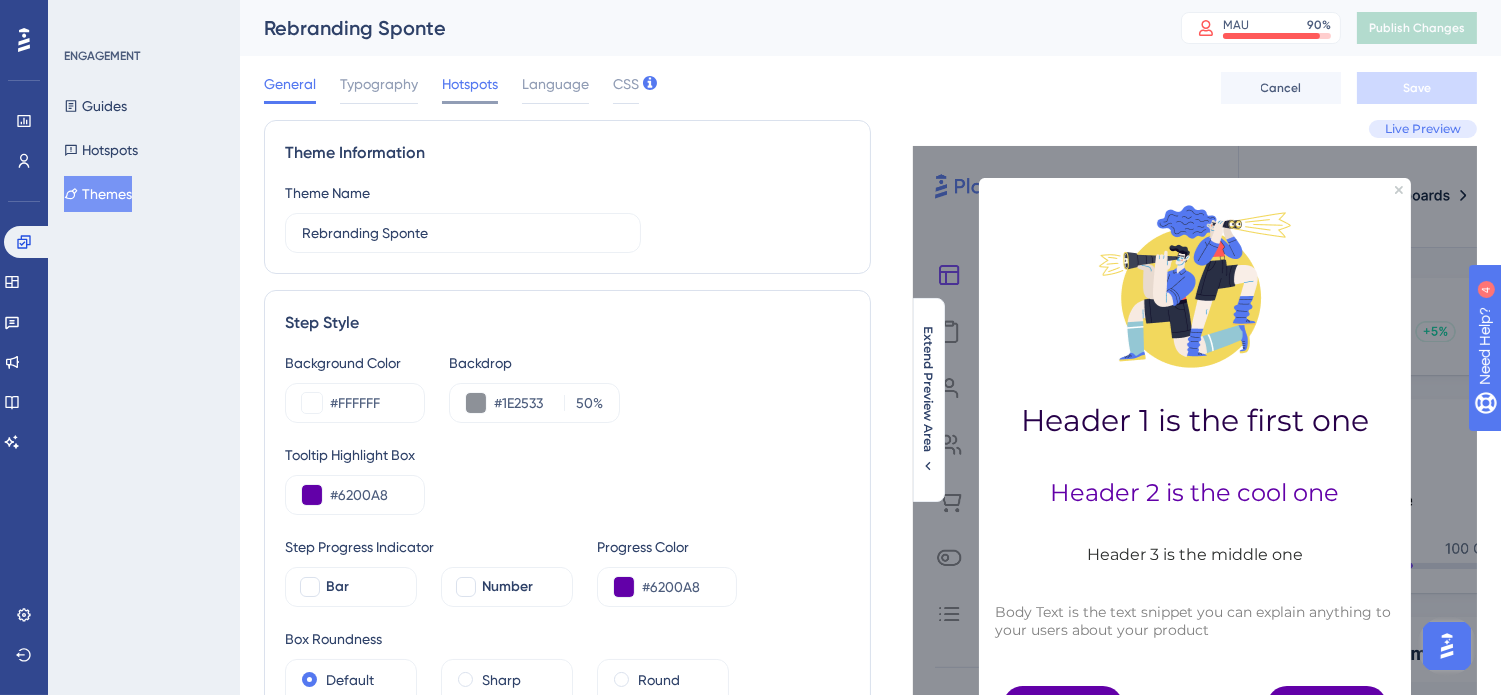 click on "Hotspots" at bounding box center [470, 84] 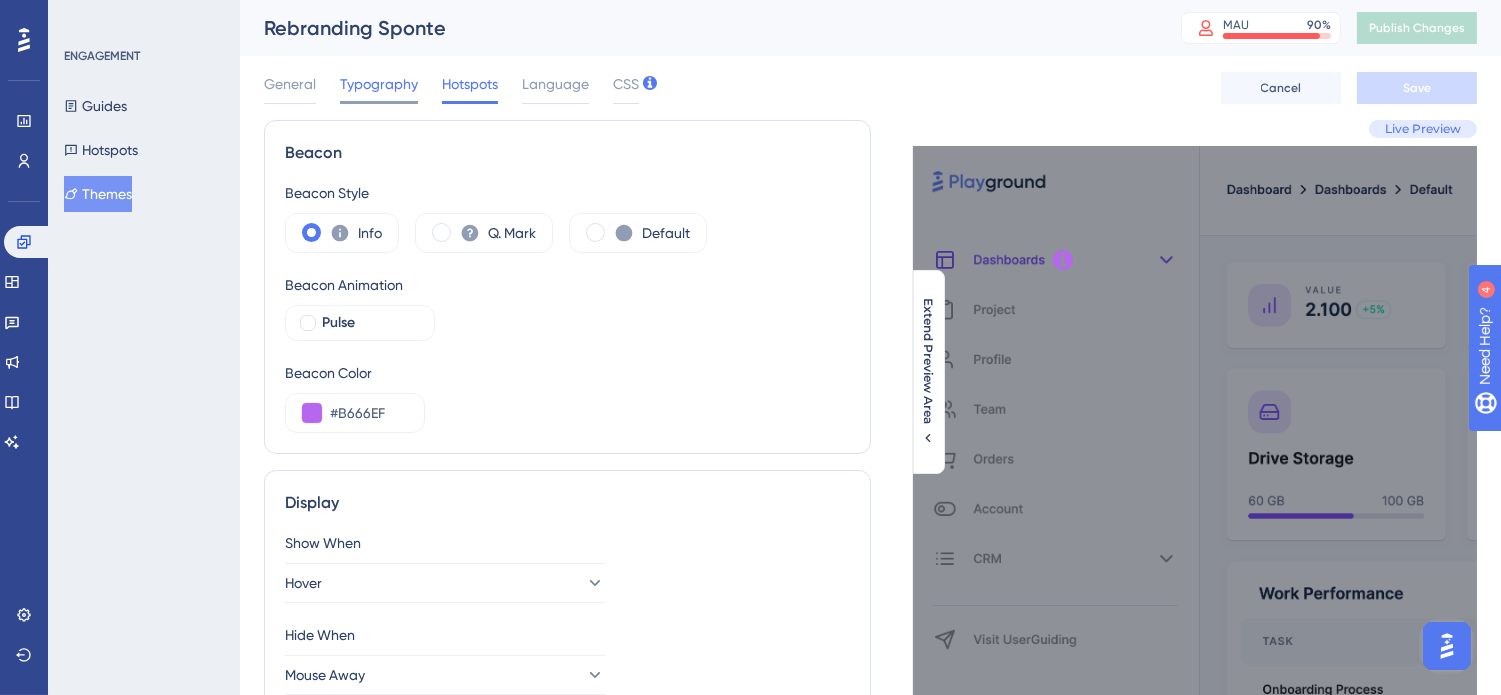 click on "Typography" at bounding box center [379, 84] 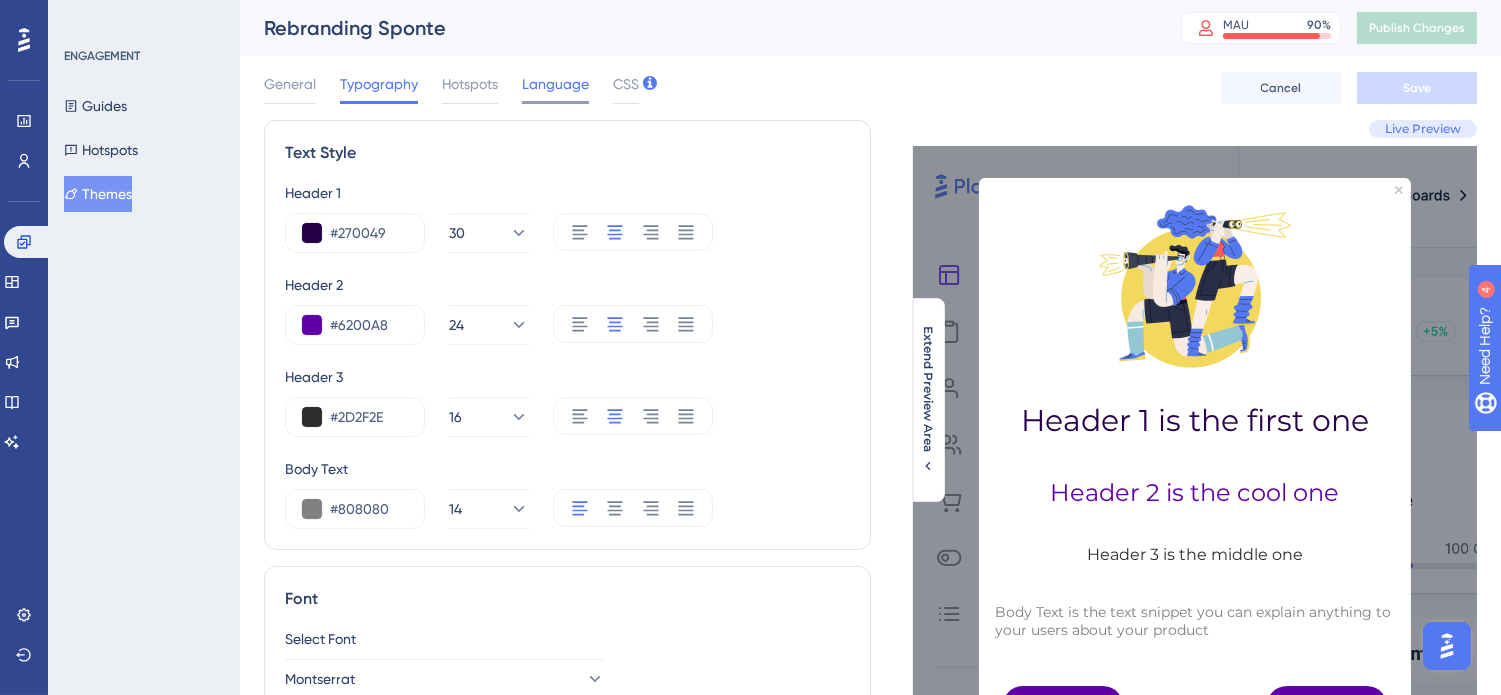 click on "Language" at bounding box center (555, 84) 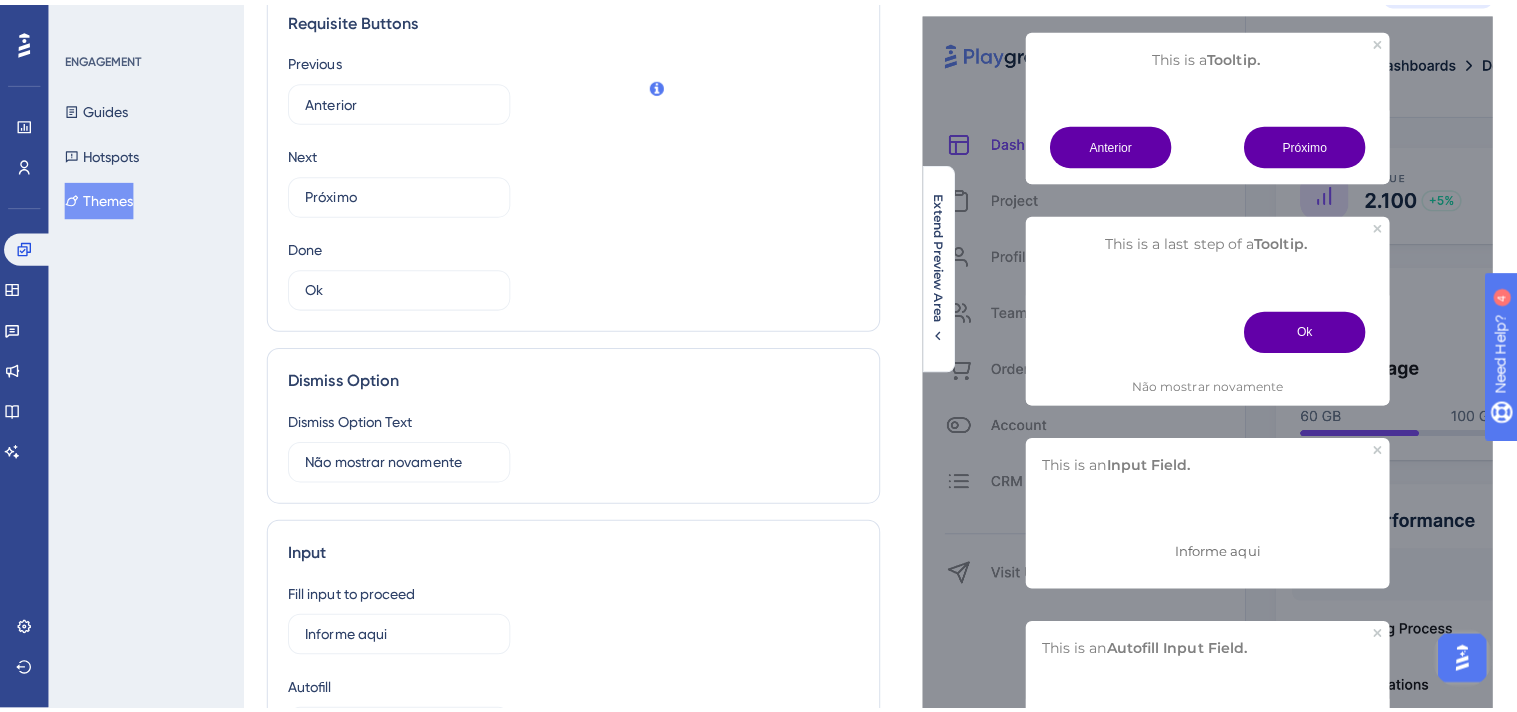scroll, scrollTop: 0, scrollLeft: 0, axis: both 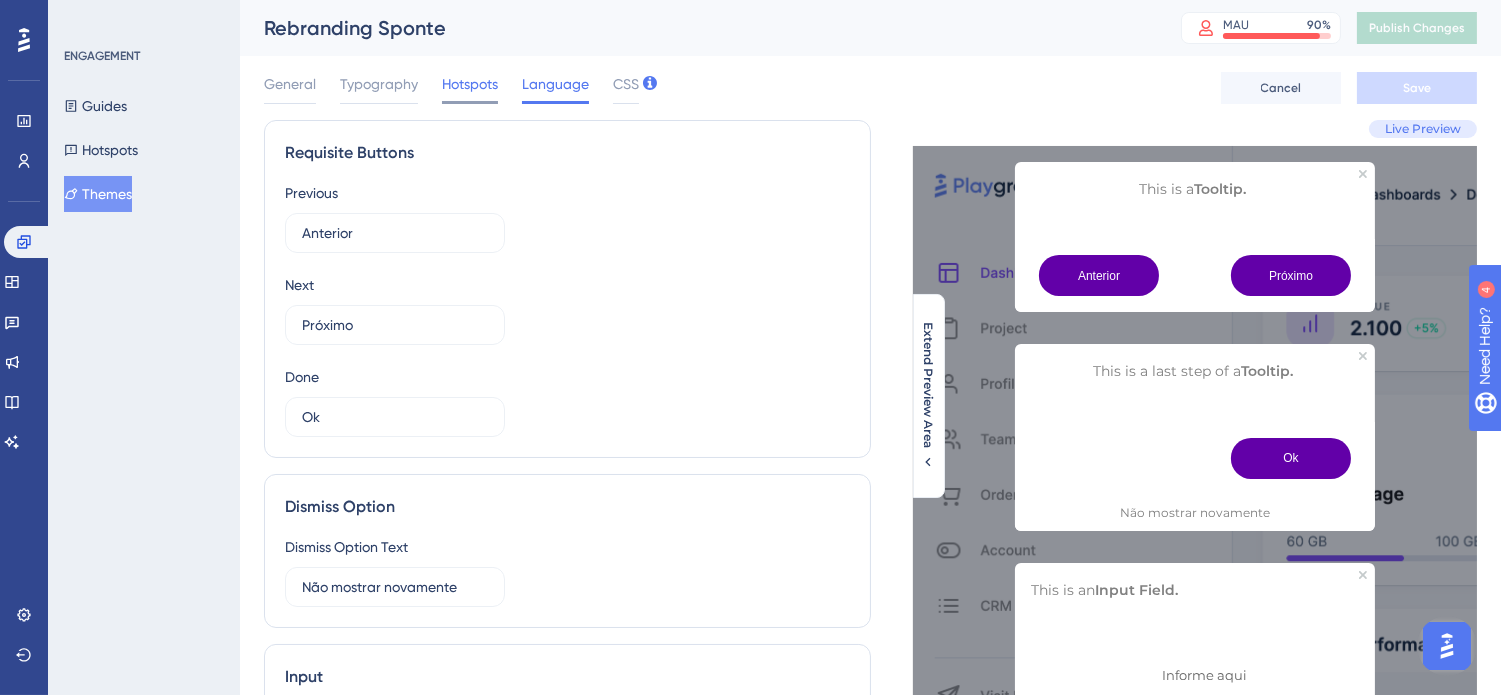 click on "Hotspots" at bounding box center [470, 84] 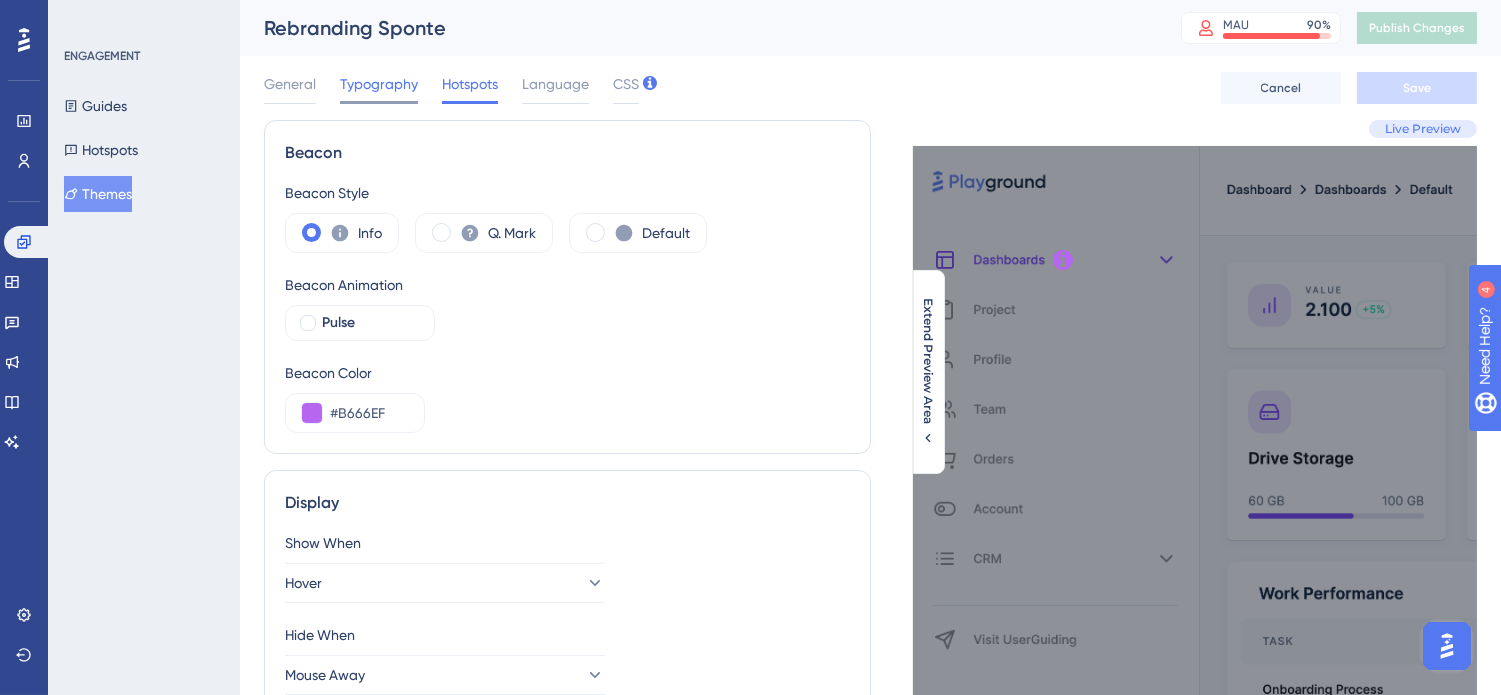 click on "Typography" at bounding box center [379, 84] 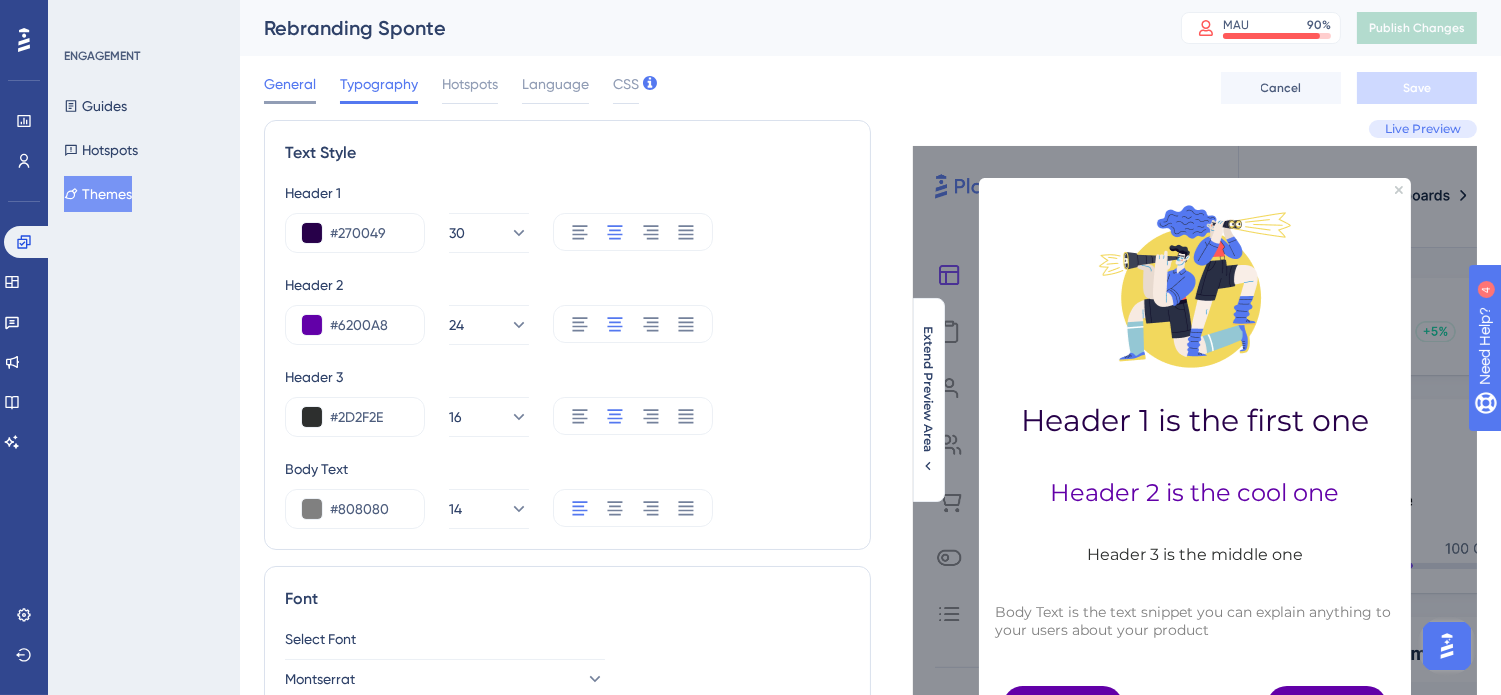 click on "General" at bounding box center (290, 84) 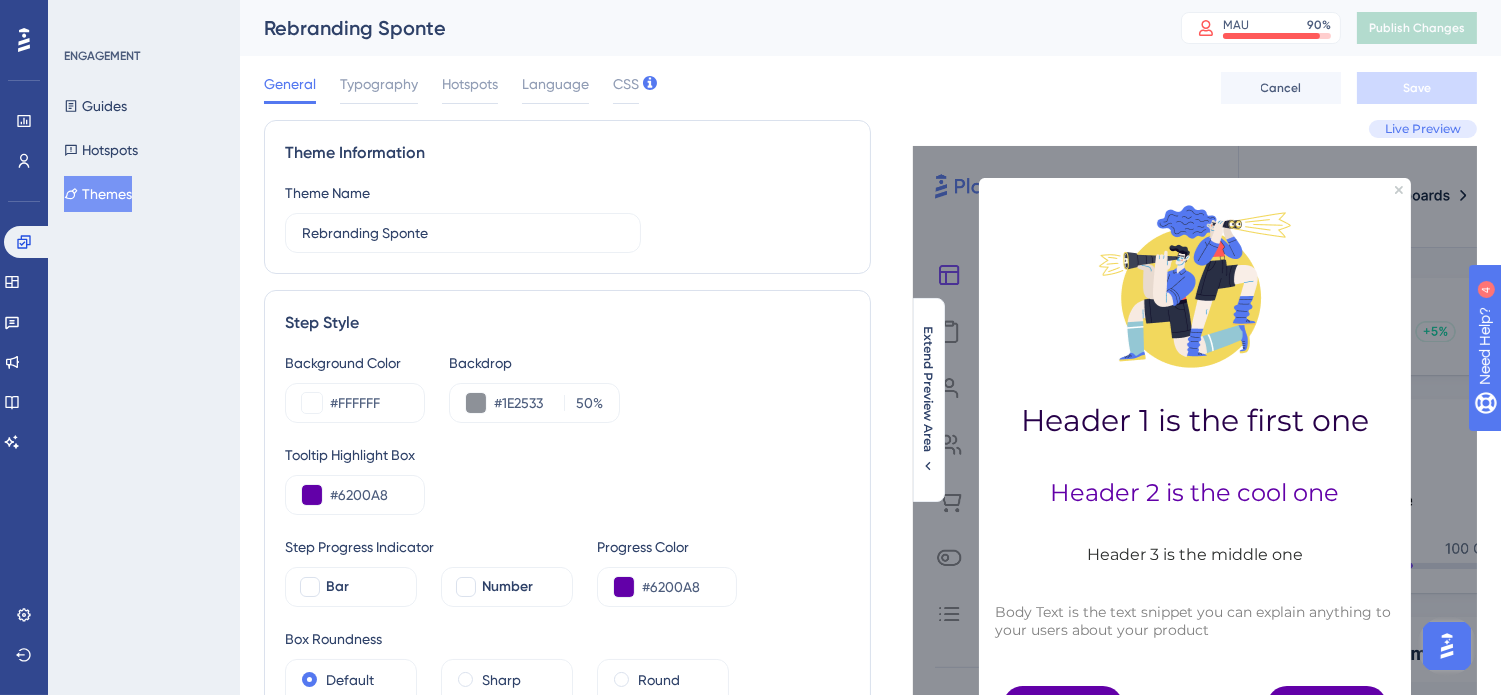 click on "Themes" at bounding box center [98, 194] 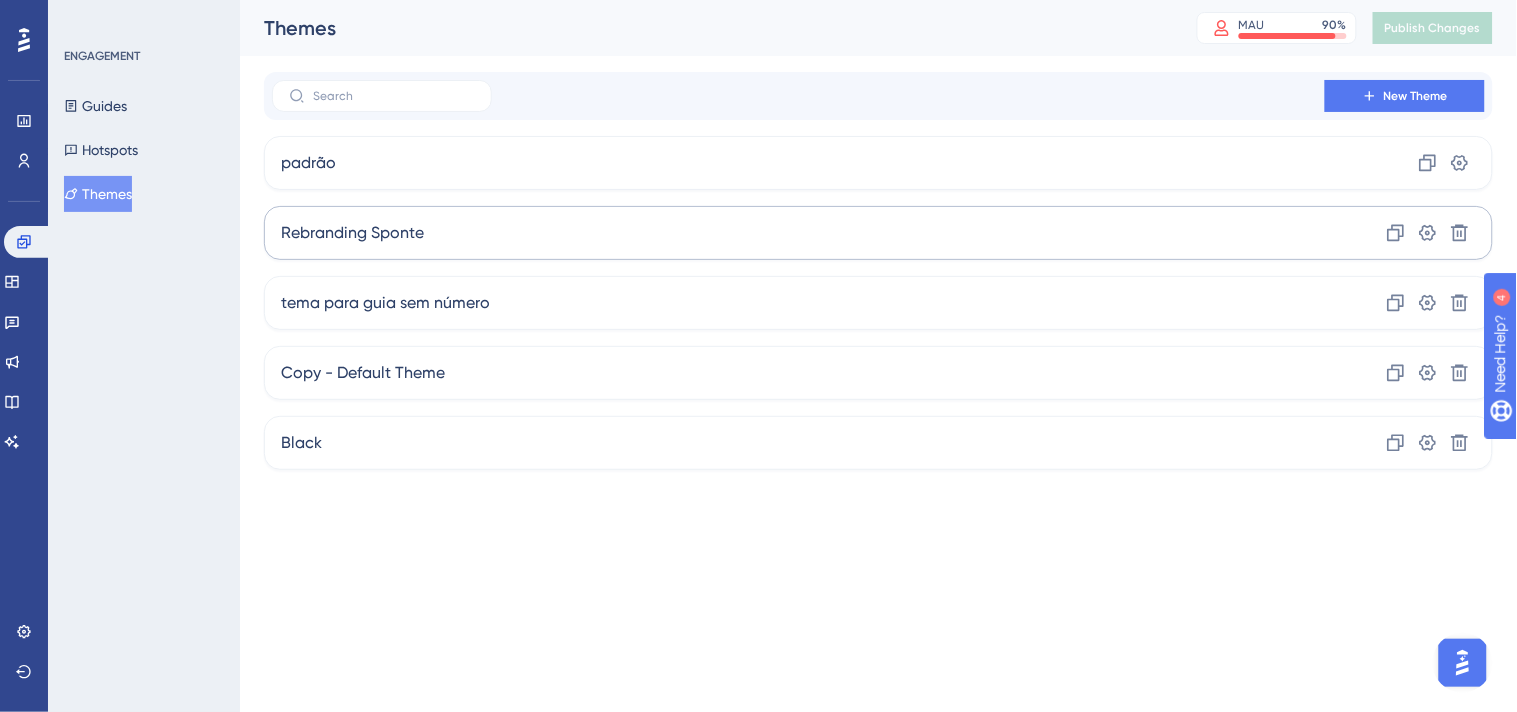 type 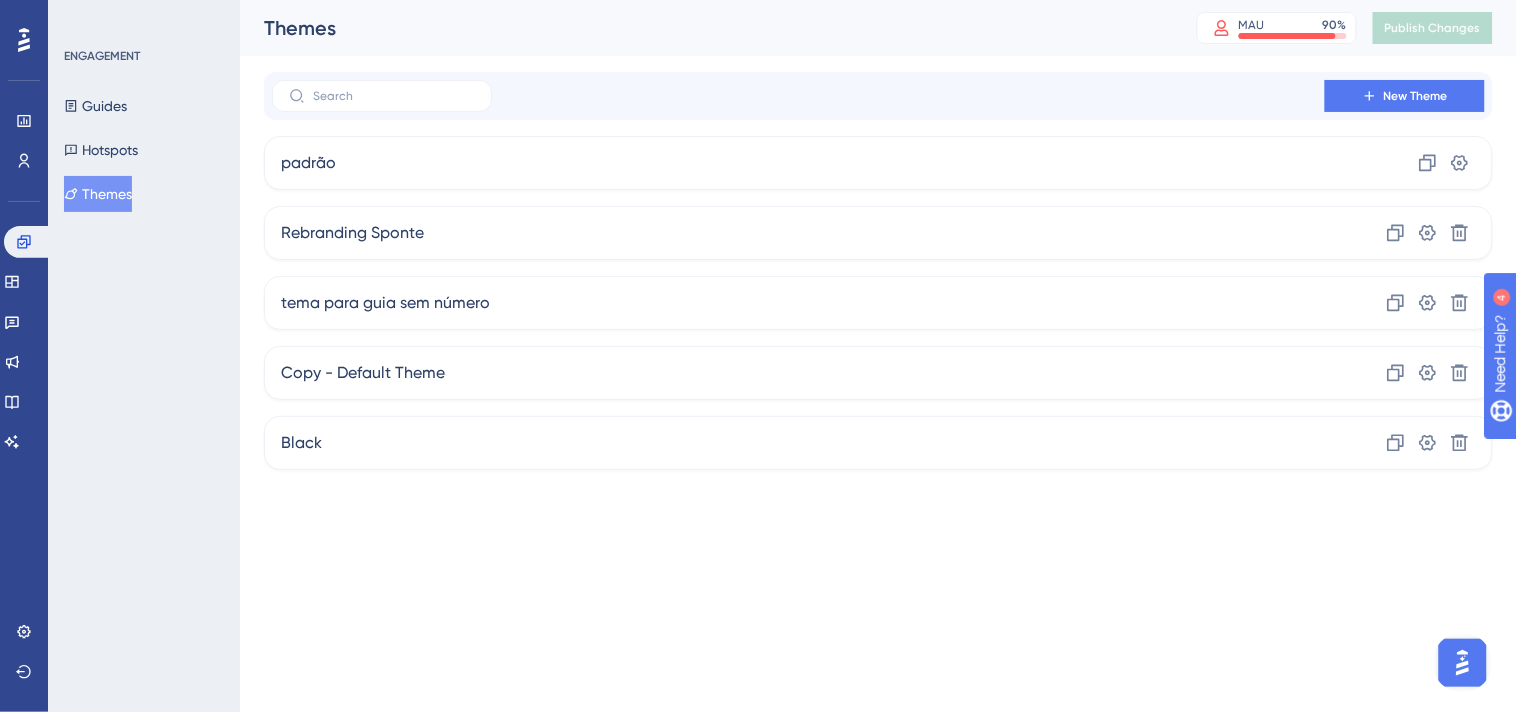 click on "Performance Users Engagement Widgets Feedback Product Updates Knowledge Base AI Assistant Settings Logout ENGAGEMENT Guides Hotspots Themes Themes MAU 90 % Click to see add-on and upgrade options Publish Changes New Theme padrão Clone Settings Rebranding Sponte Clone Settings Delete tema para guia sem número Clone Settings Delete Copy - Default Theme Clone Settings Delete Black Clone Settings Delete" at bounding box center [758, 267] 